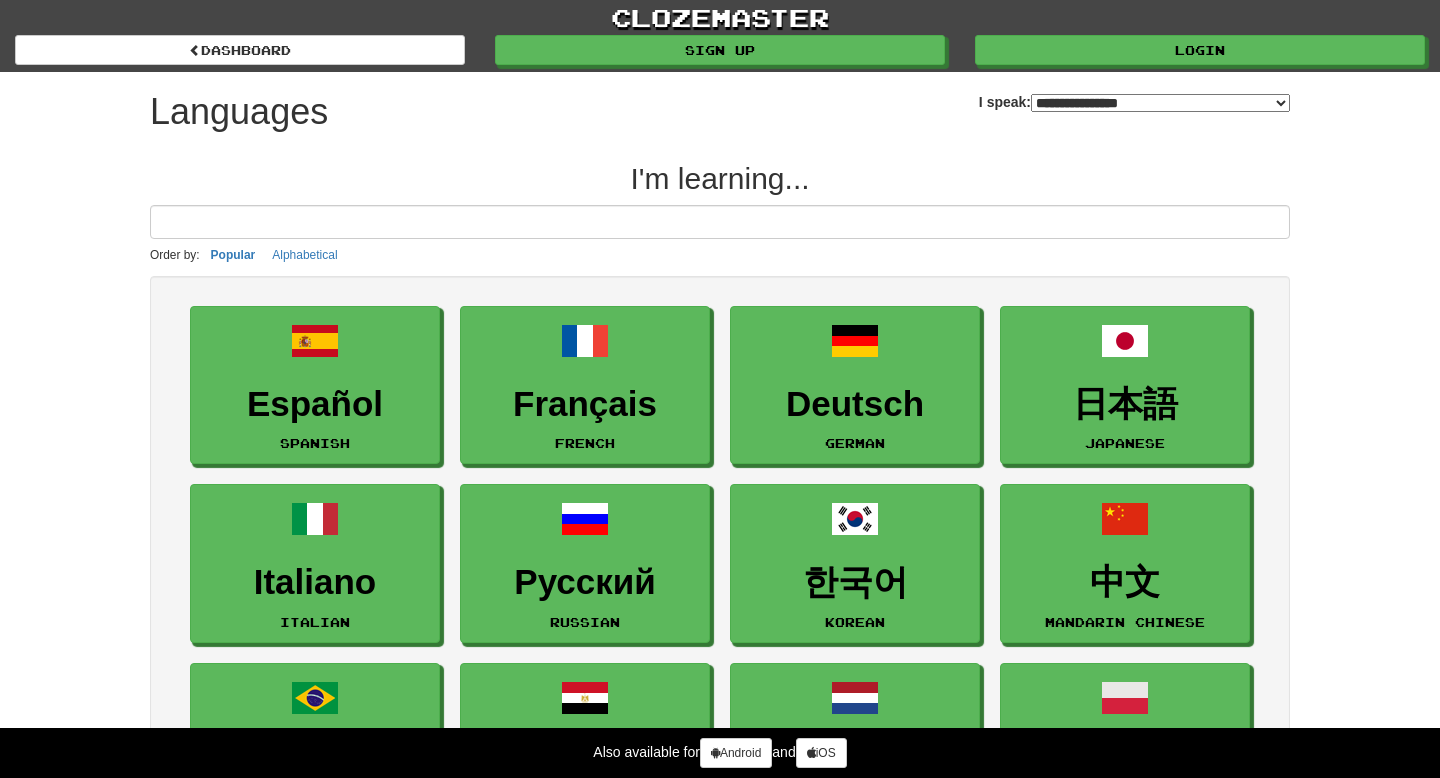 select on "*******" 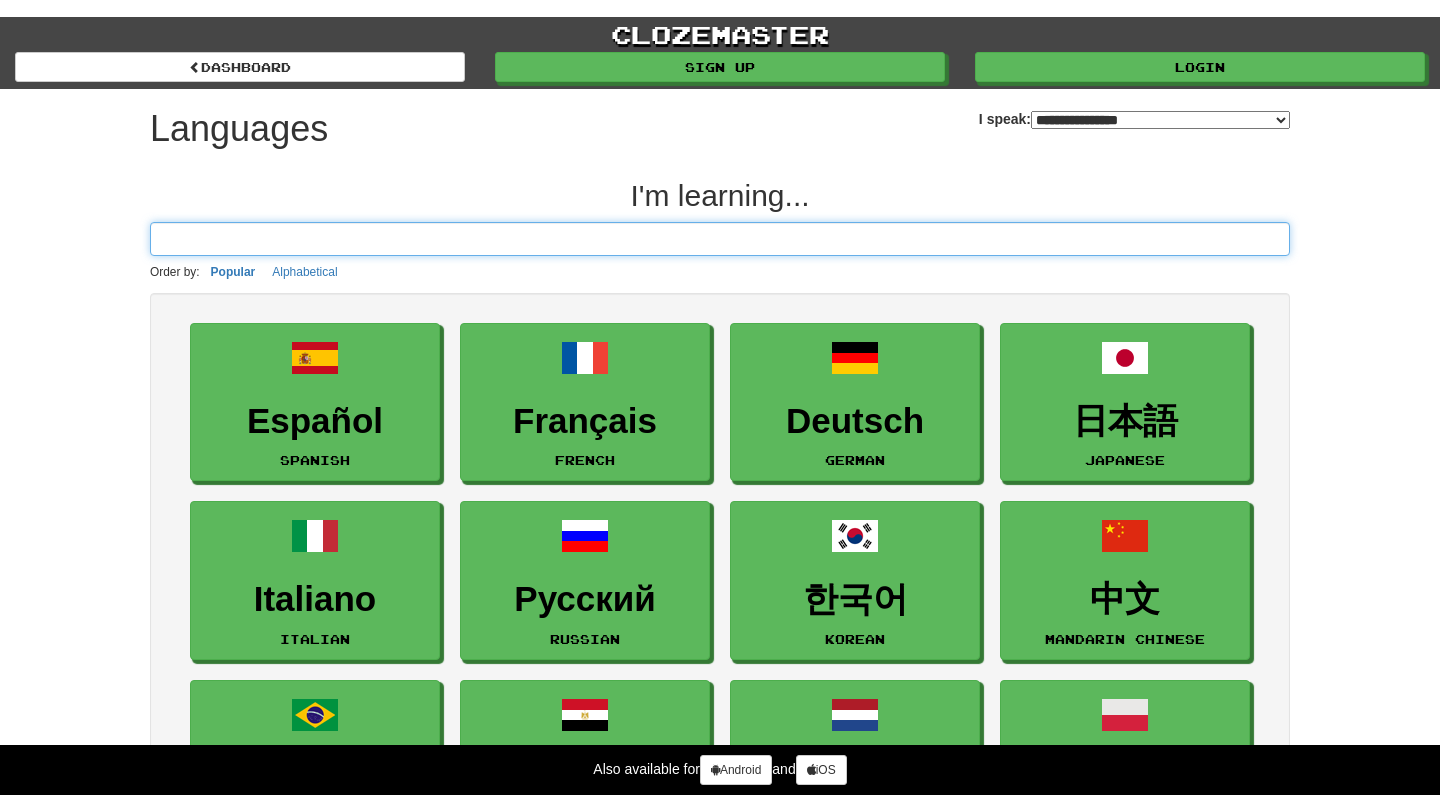 scroll, scrollTop: 0, scrollLeft: 0, axis: both 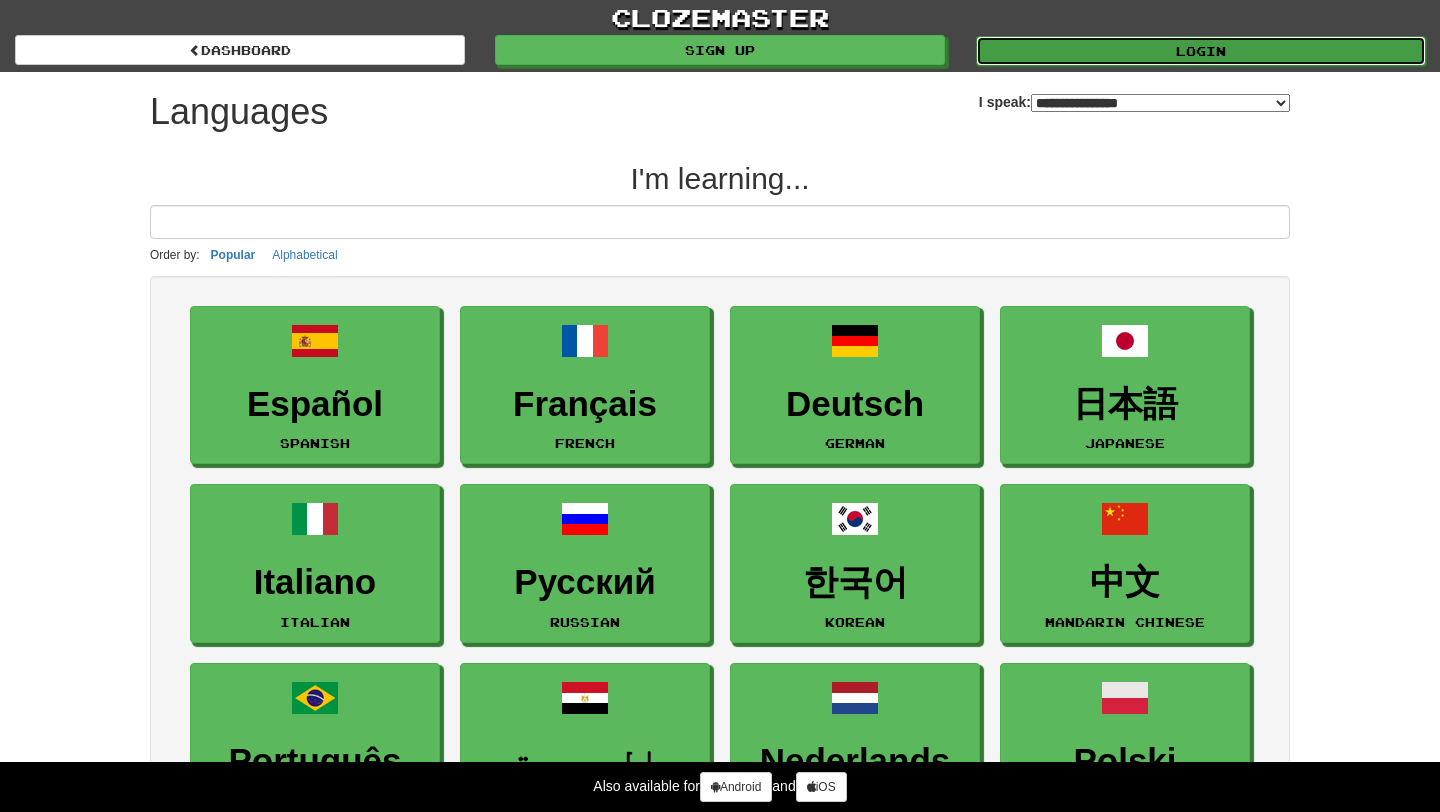 click on "Login" at bounding box center (1201, 51) 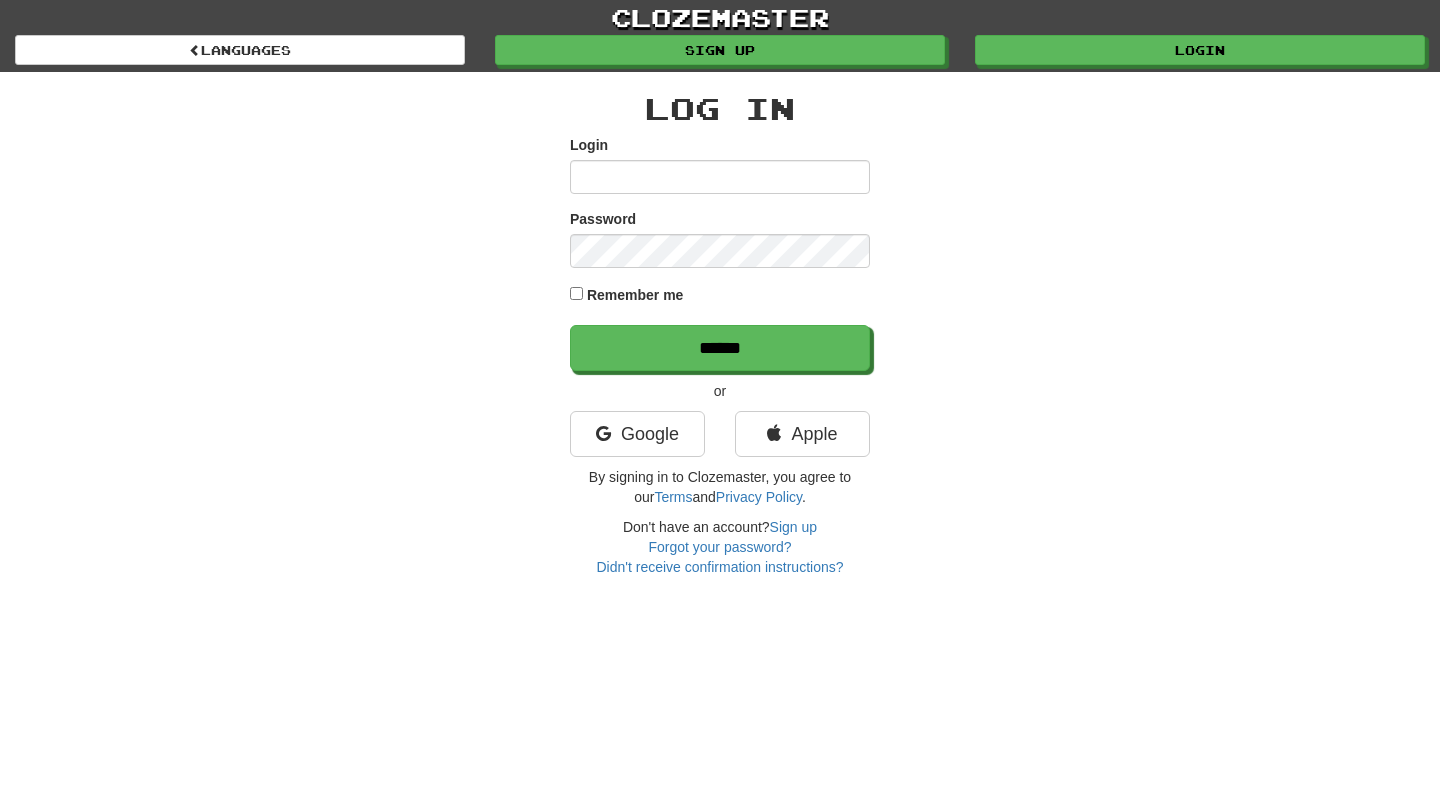 scroll, scrollTop: 0, scrollLeft: 0, axis: both 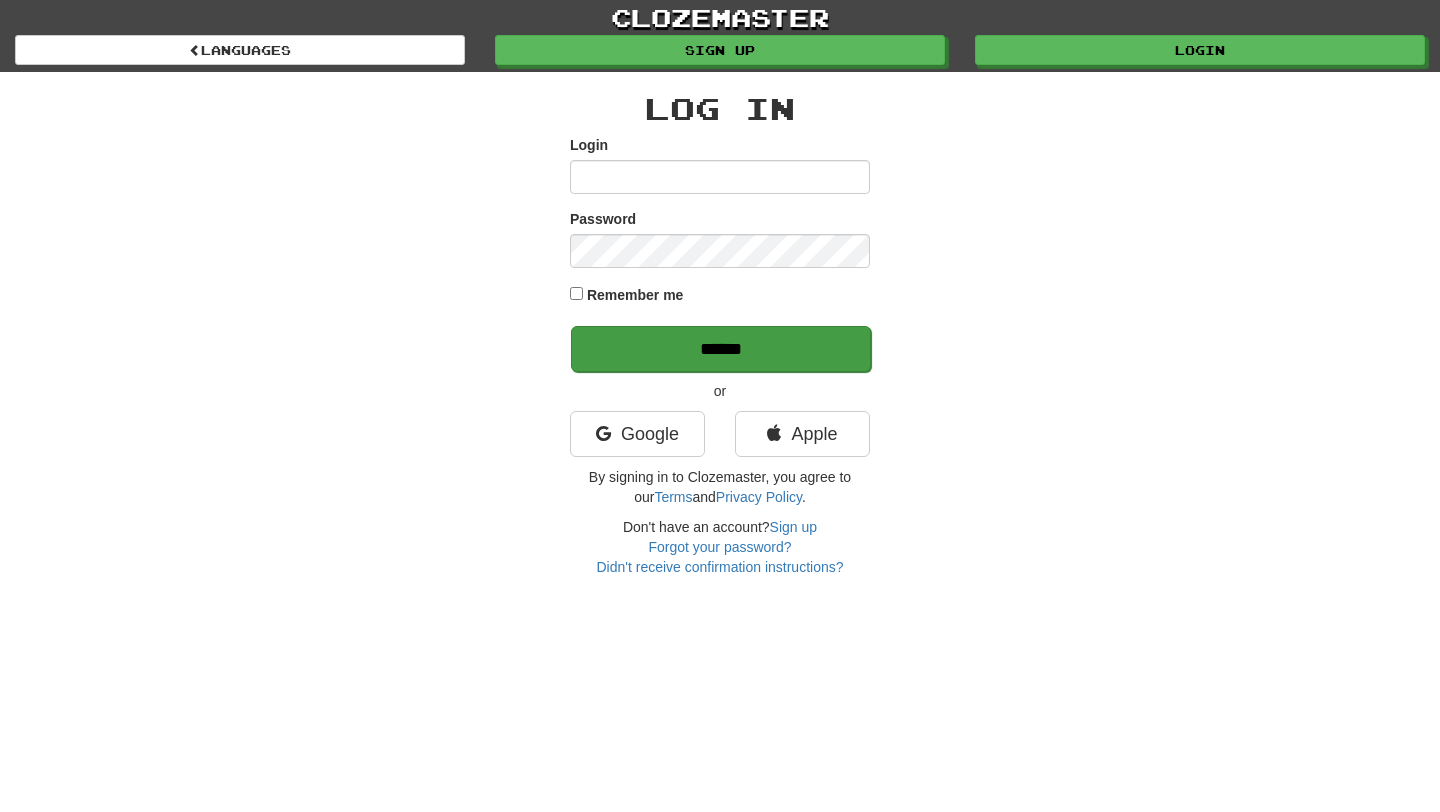 type on "**********" 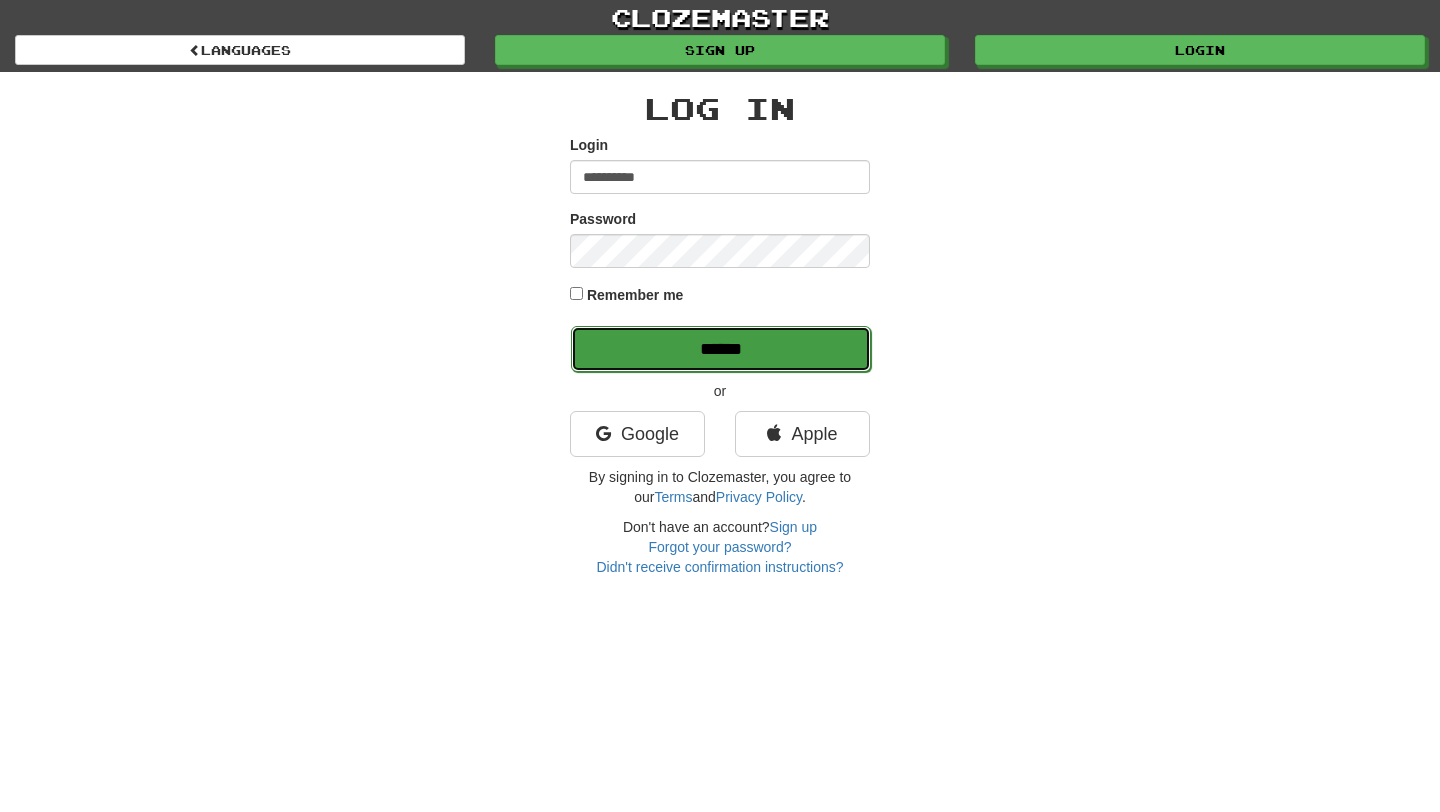 click on "******" at bounding box center [721, 349] 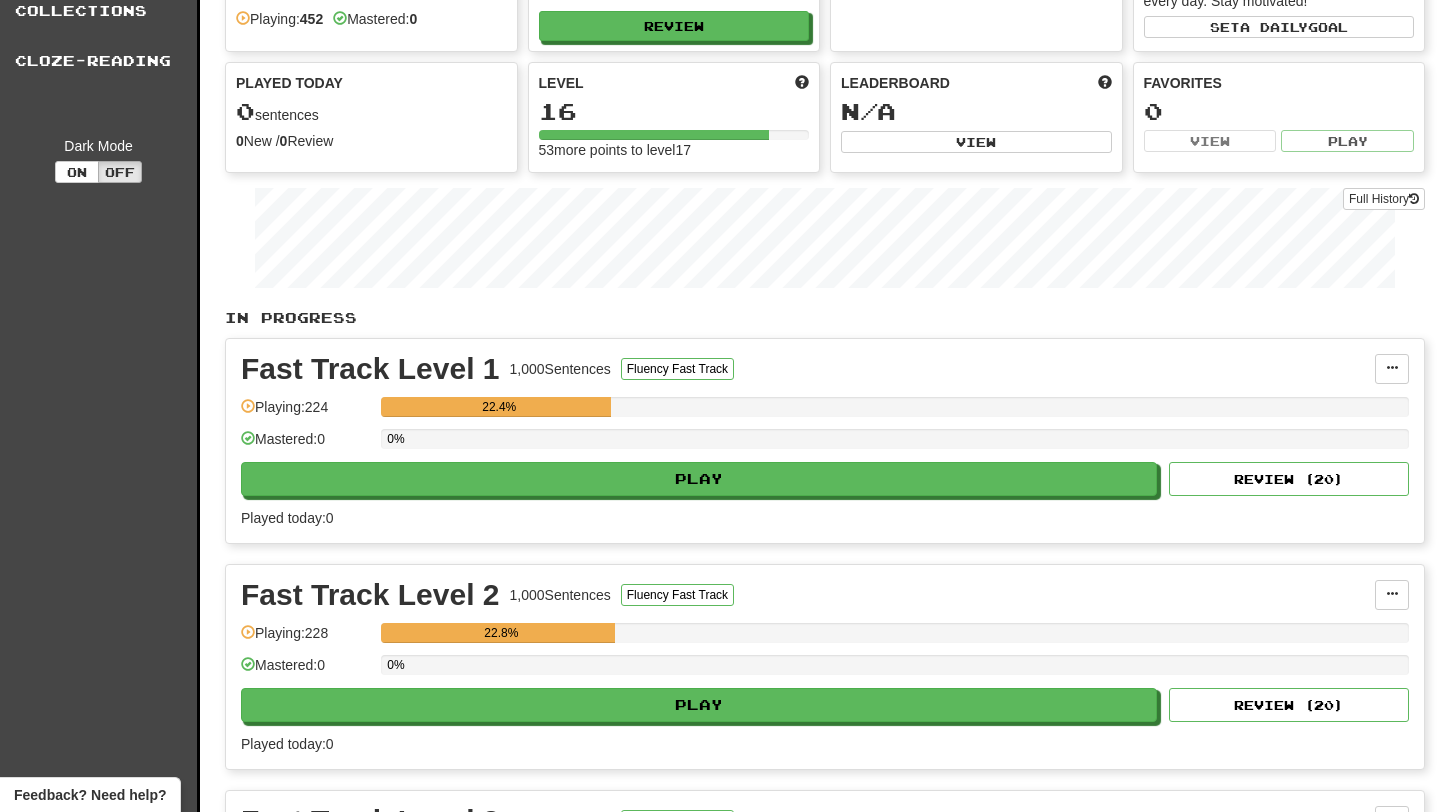 scroll, scrollTop: 350, scrollLeft: 0, axis: vertical 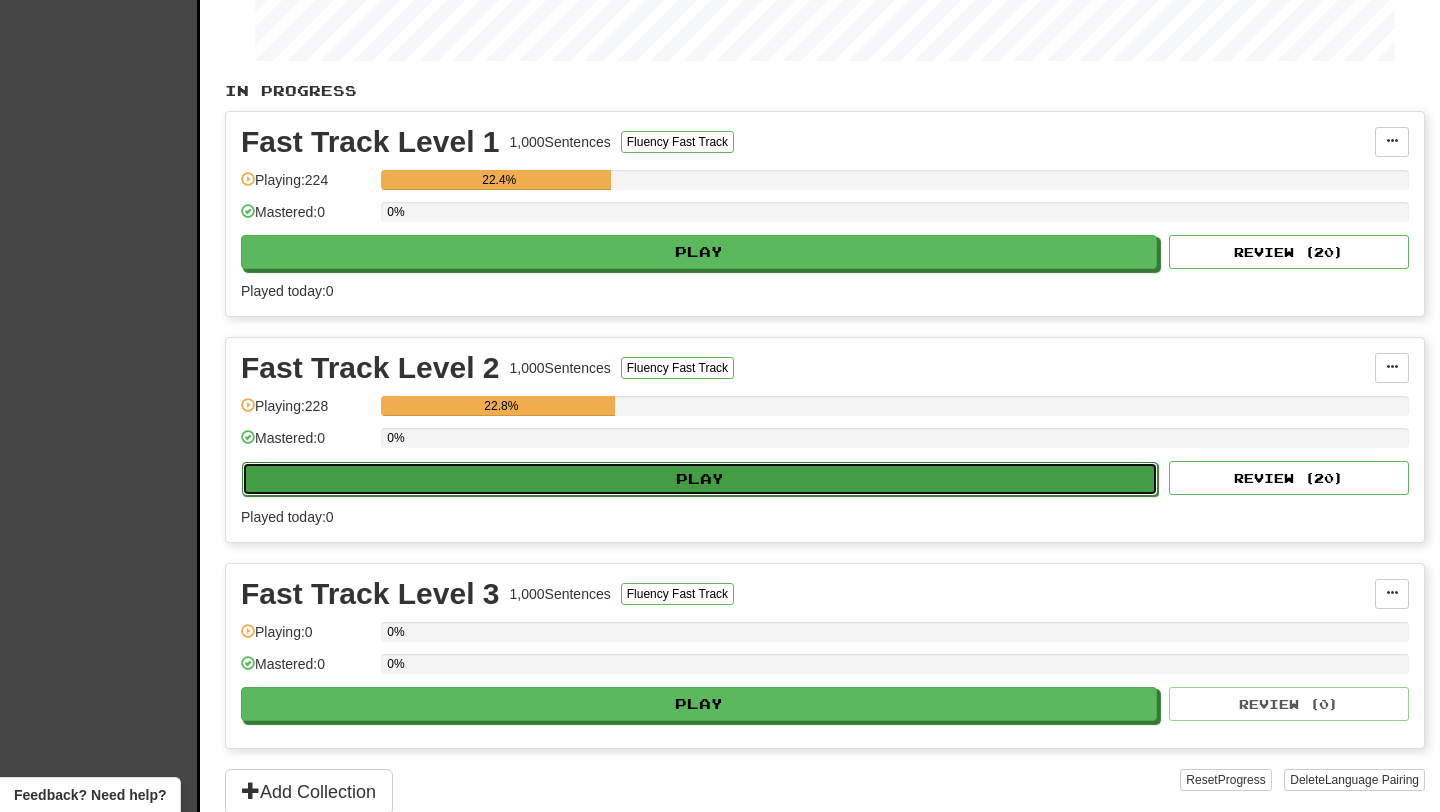 click on "Play" at bounding box center (700, 479) 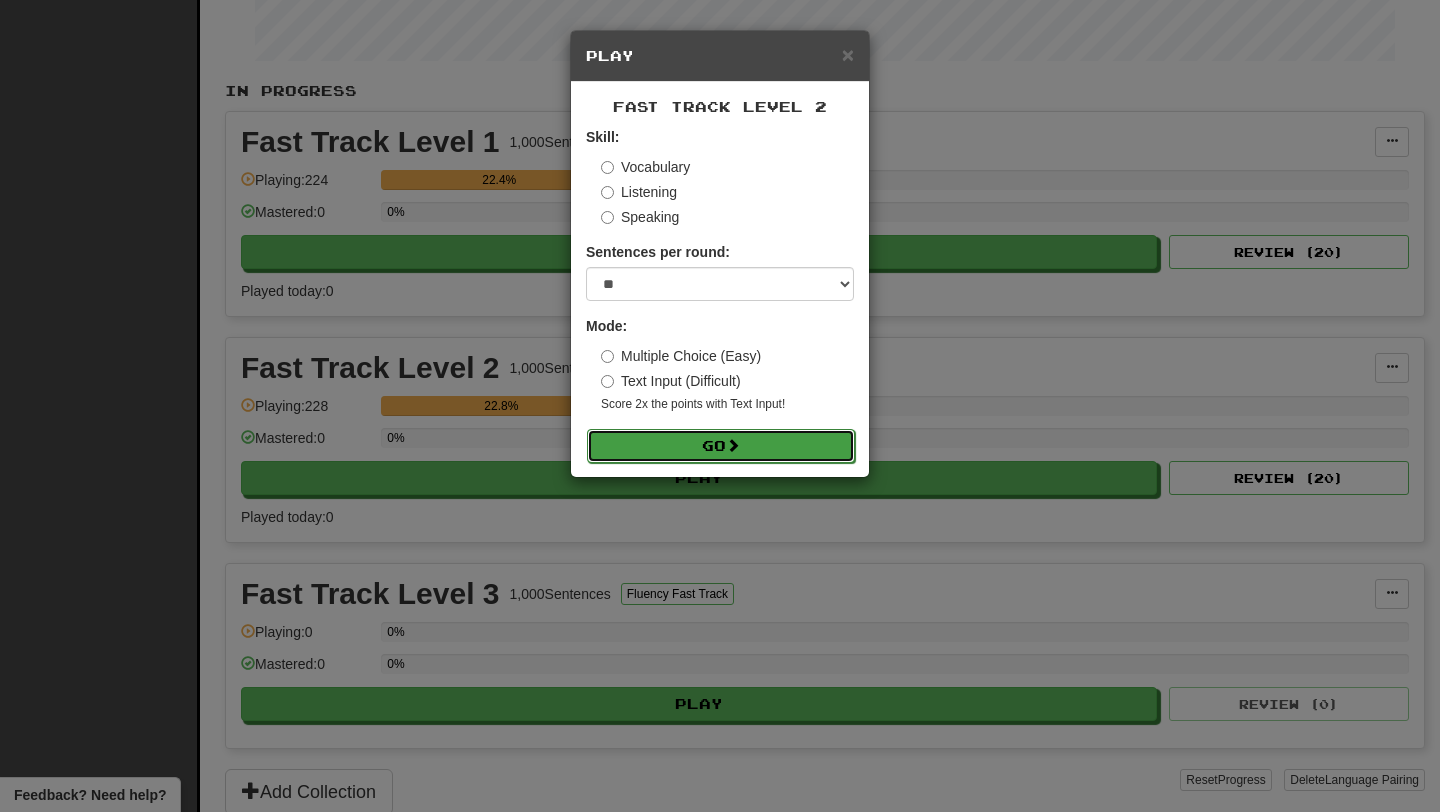 click on "Go" at bounding box center (721, 446) 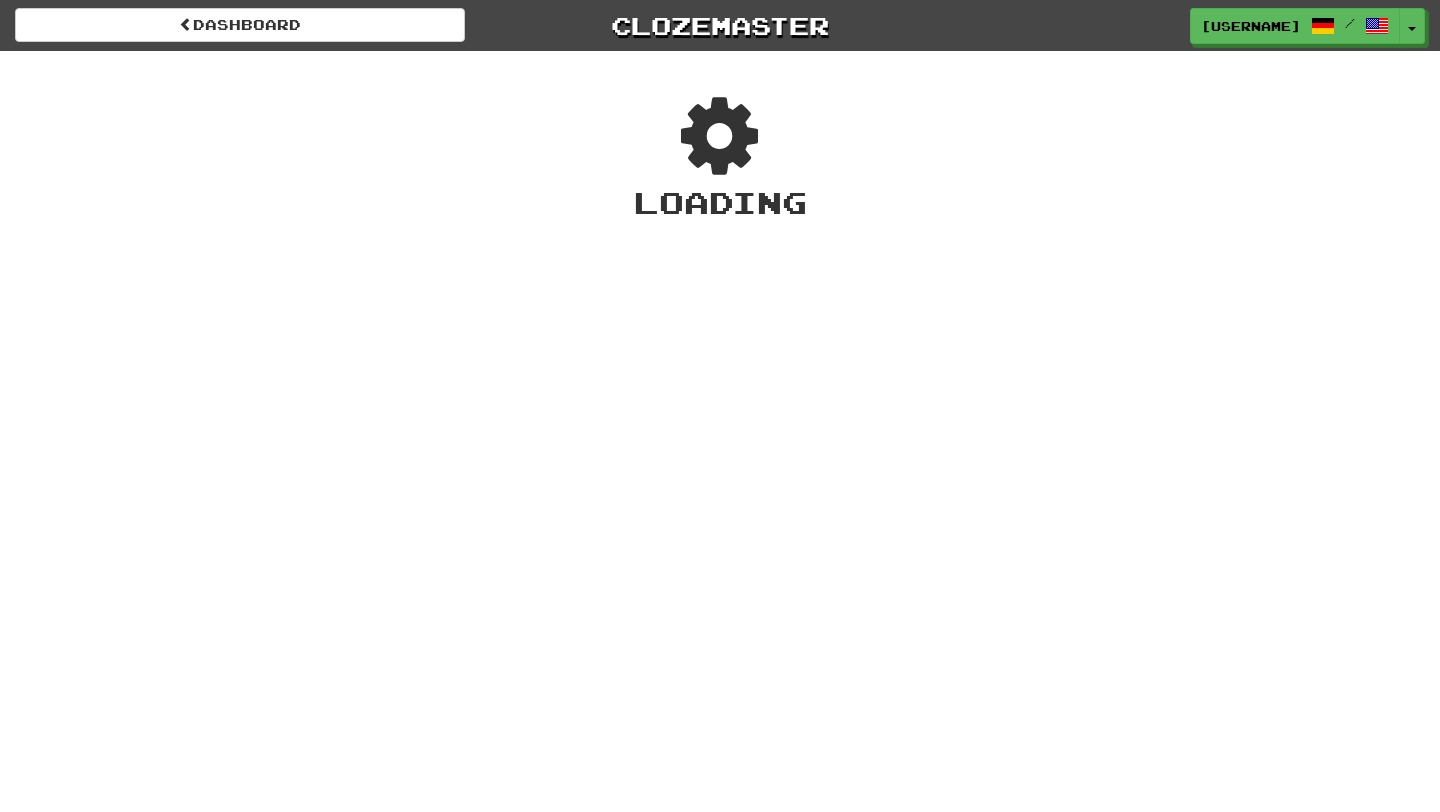 scroll, scrollTop: 0, scrollLeft: 0, axis: both 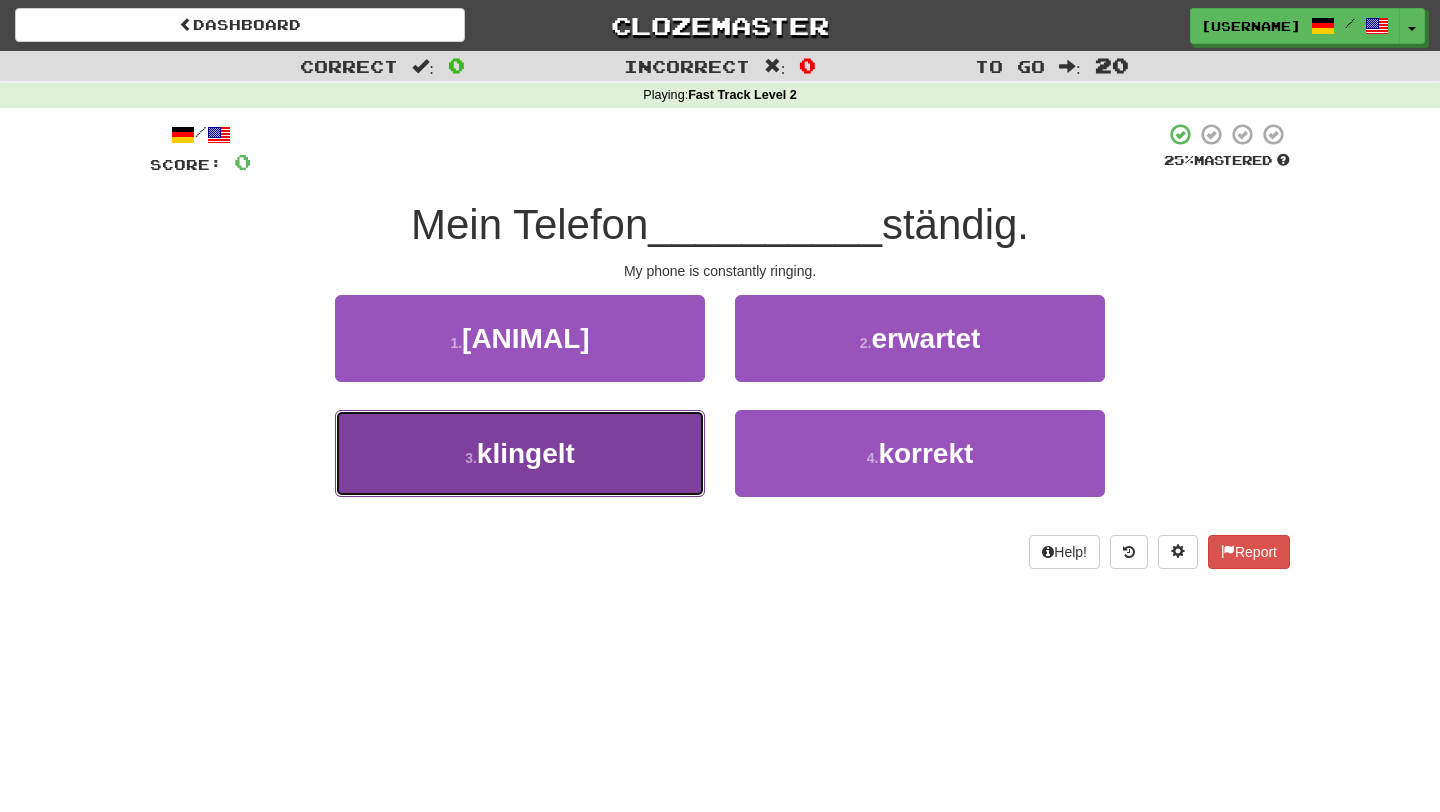 click on "3 .  klingelt" at bounding box center (520, 453) 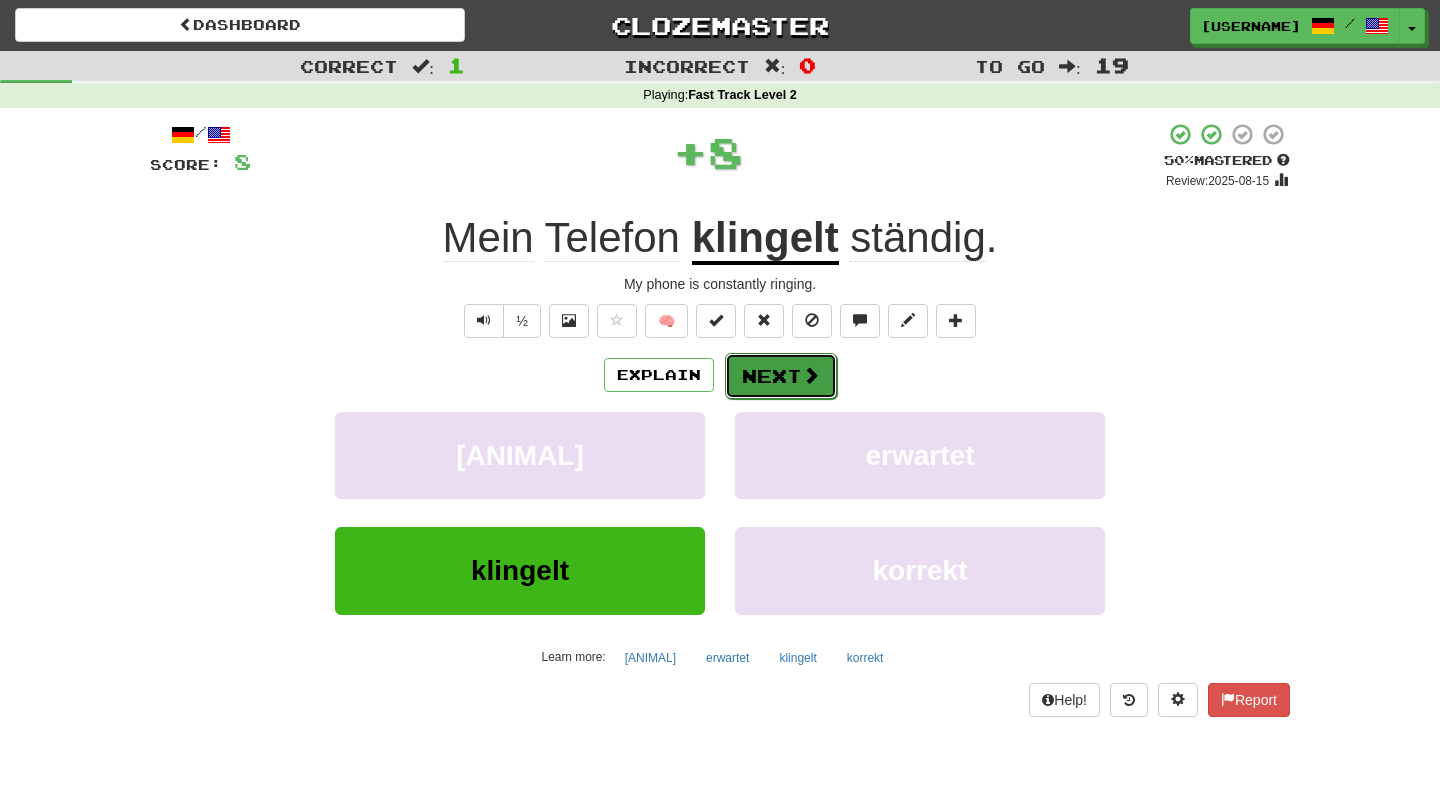 click on "Next" at bounding box center (781, 376) 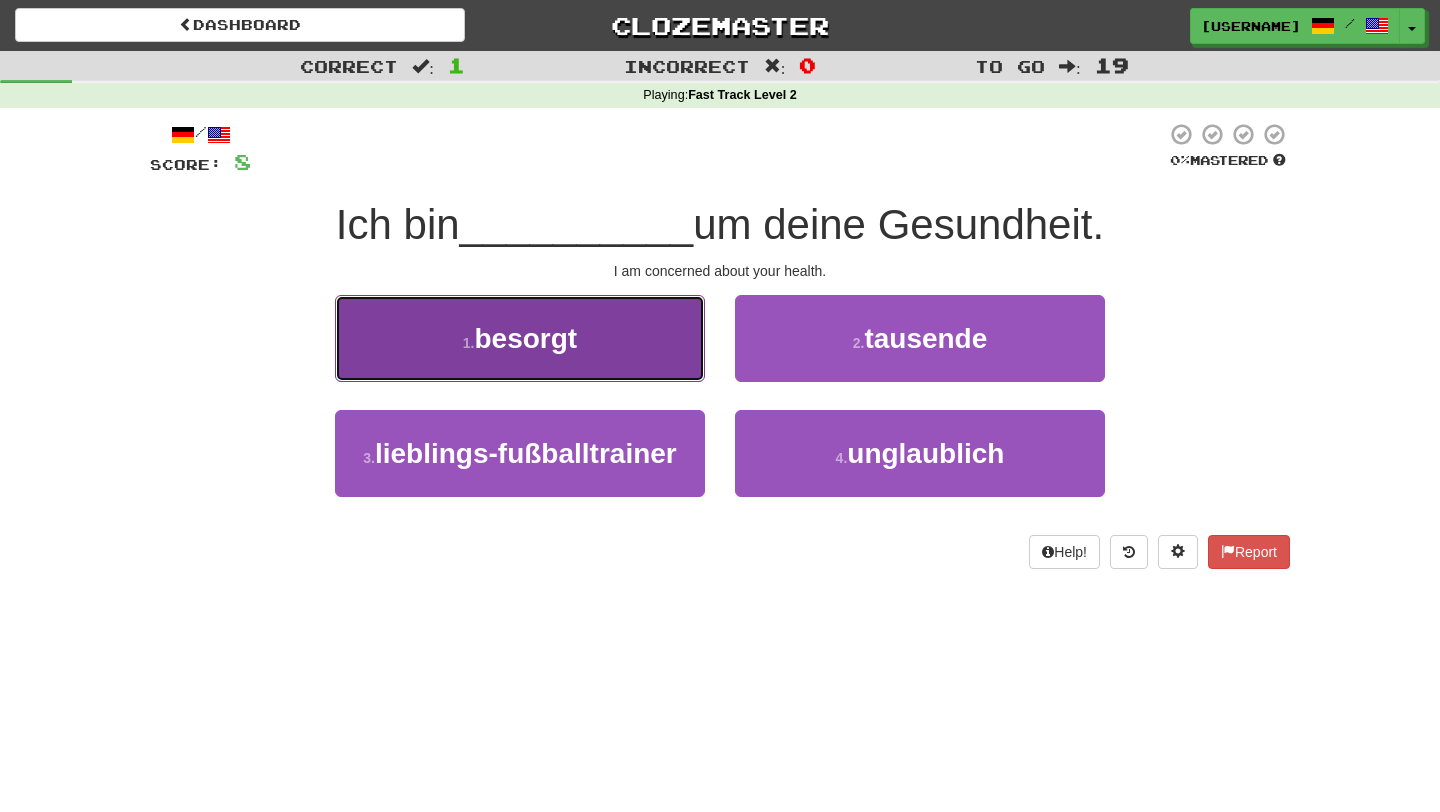 click on "besorgt" at bounding box center [526, 338] 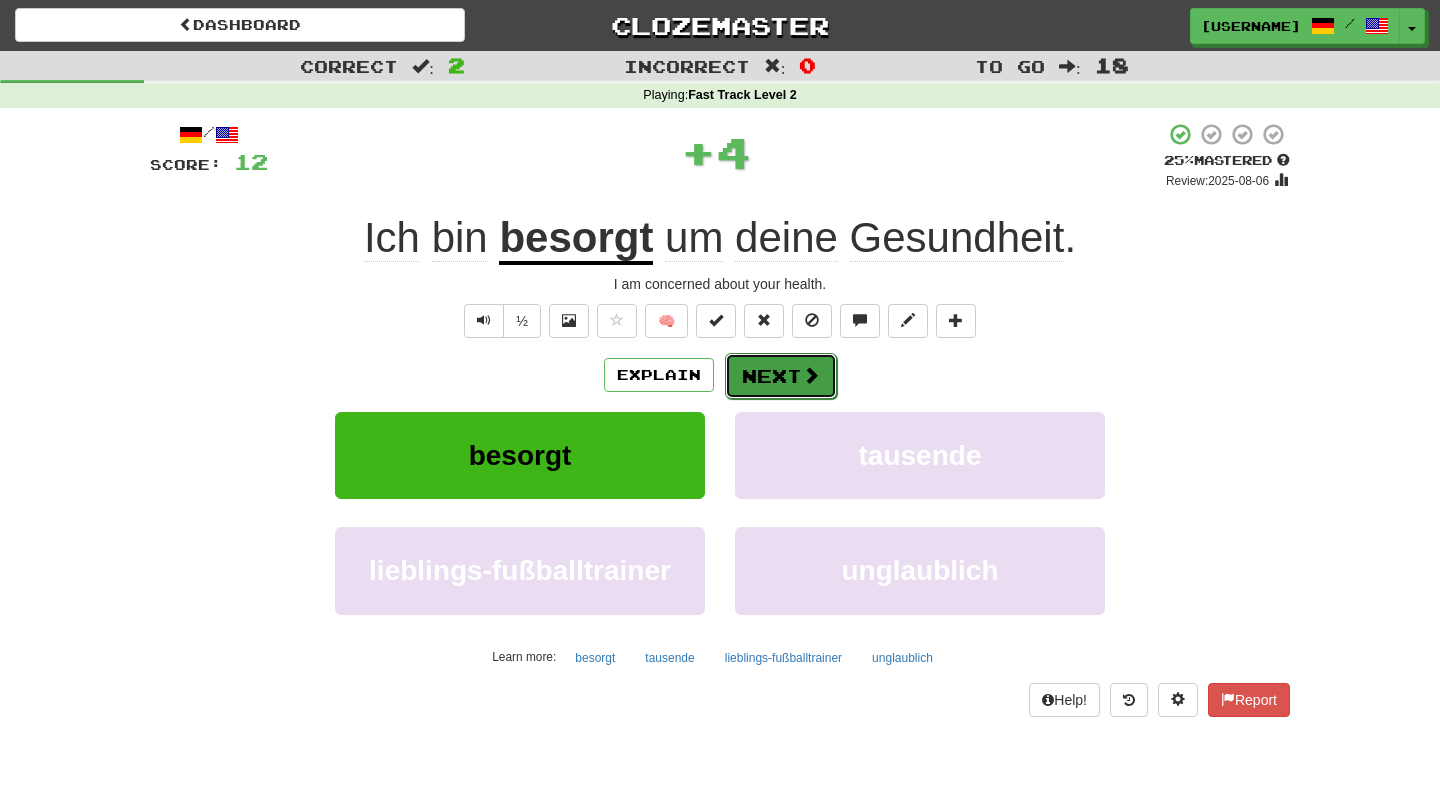 click on "Next" at bounding box center [781, 376] 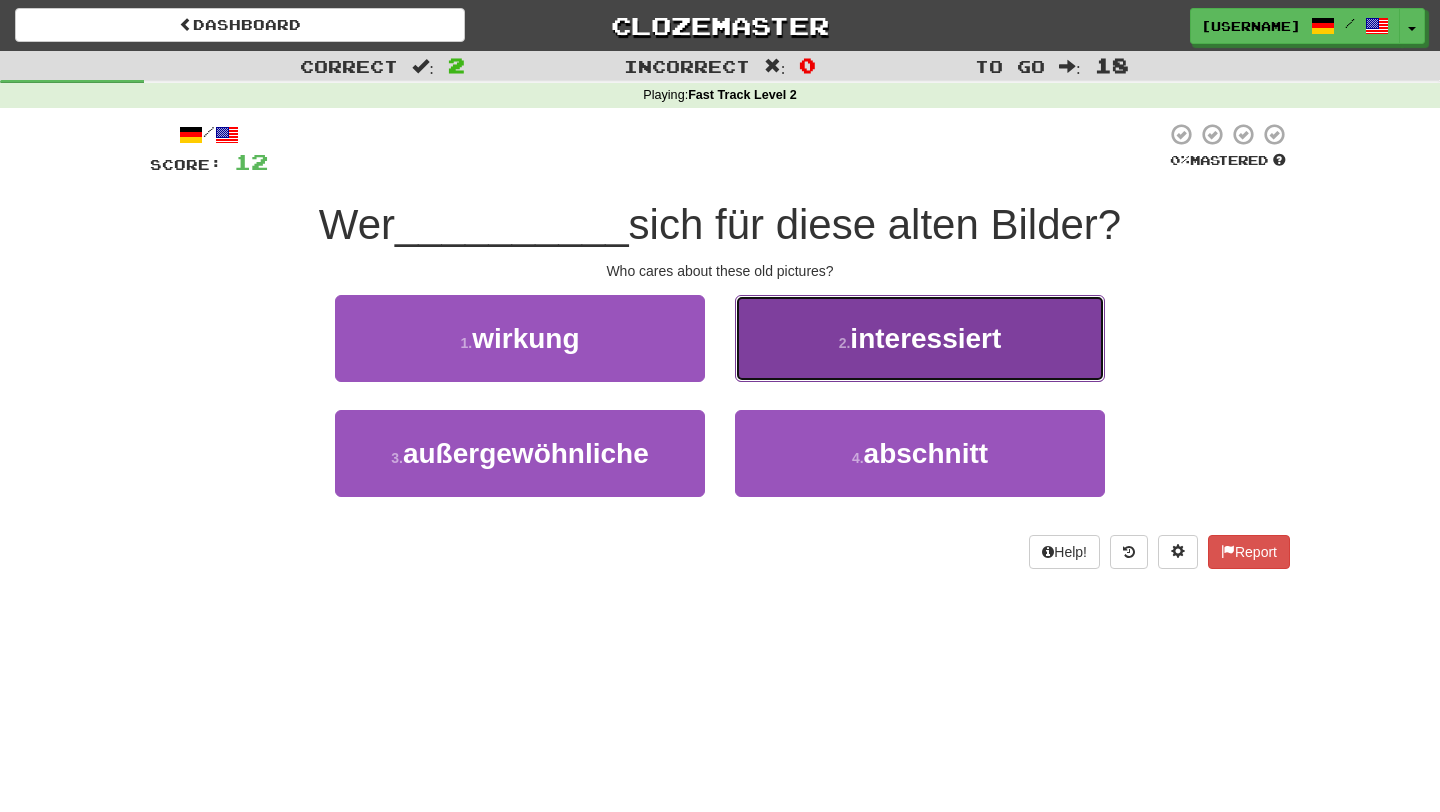 click on "2 .  interessiert" at bounding box center (920, 338) 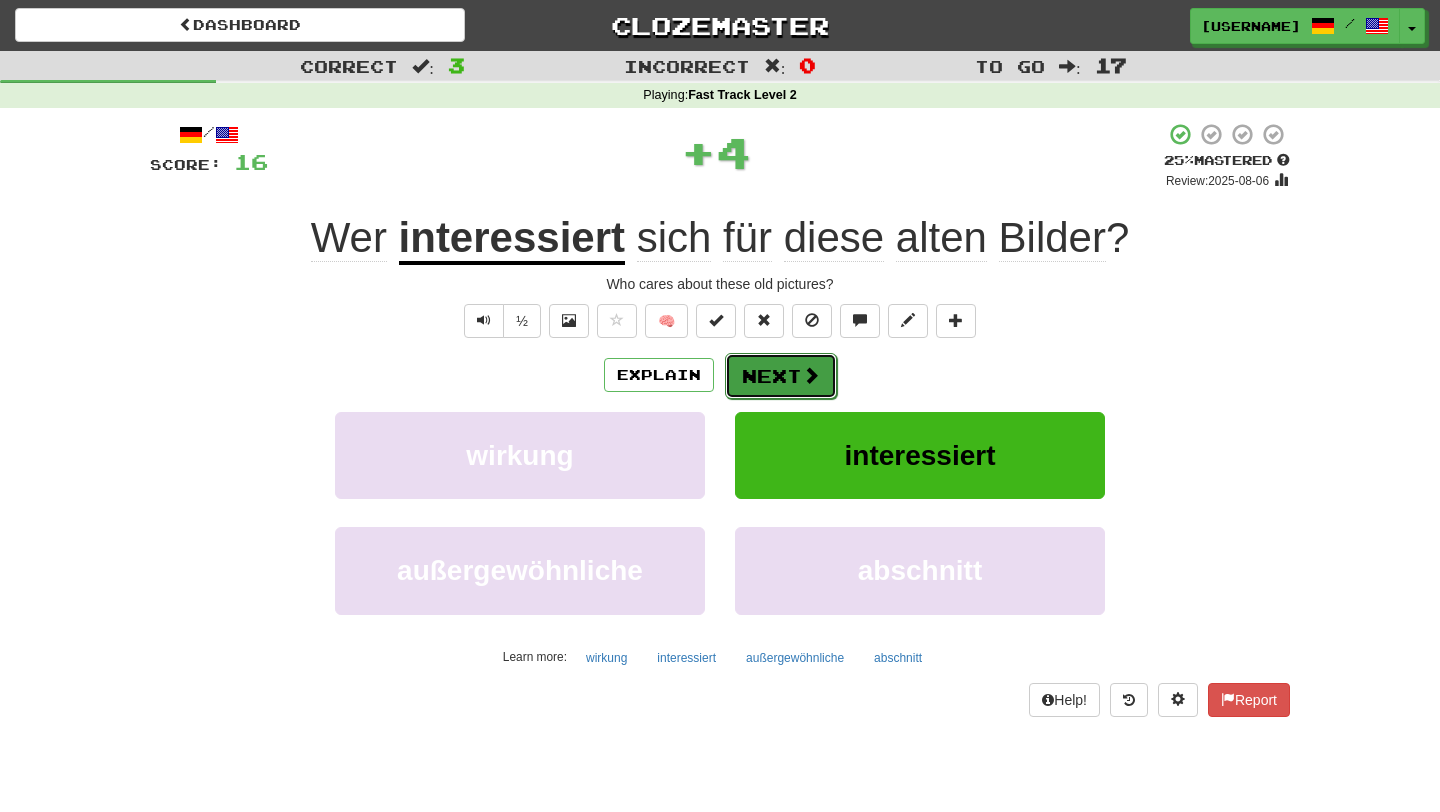 click on "Next" at bounding box center (781, 376) 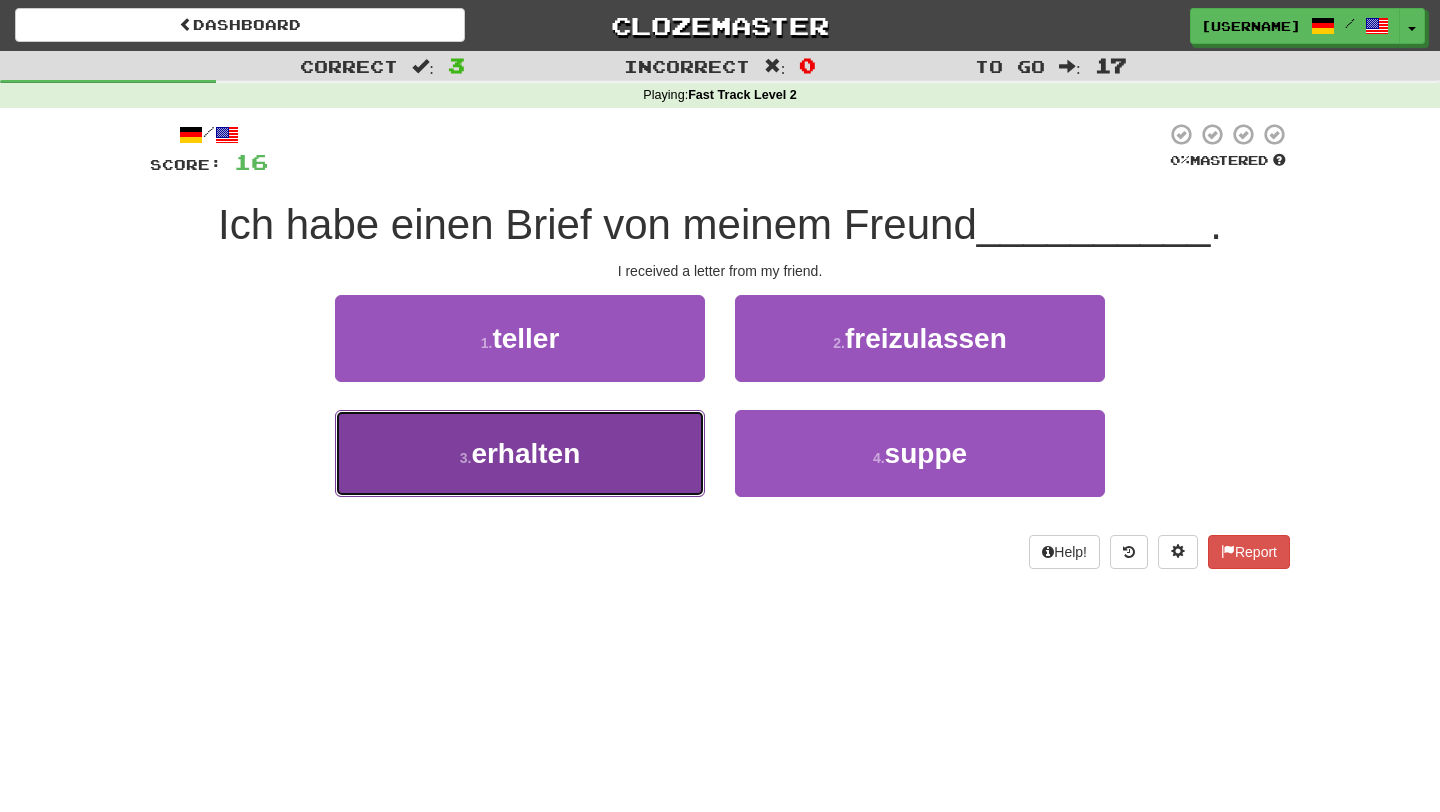 click on "3 .  erhalten" at bounding box center [520, 453] 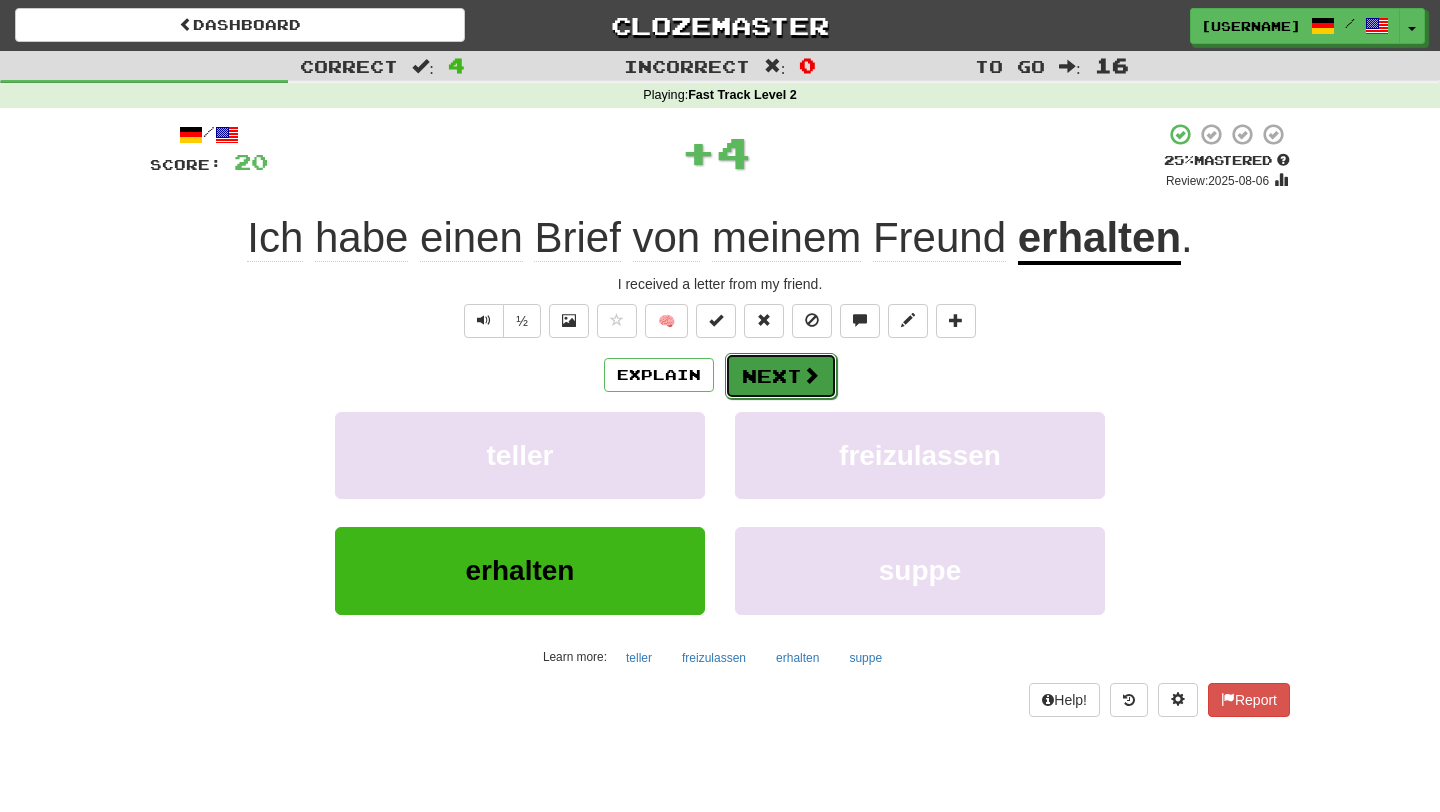 click on "Next" at bounding box center (781, 376) 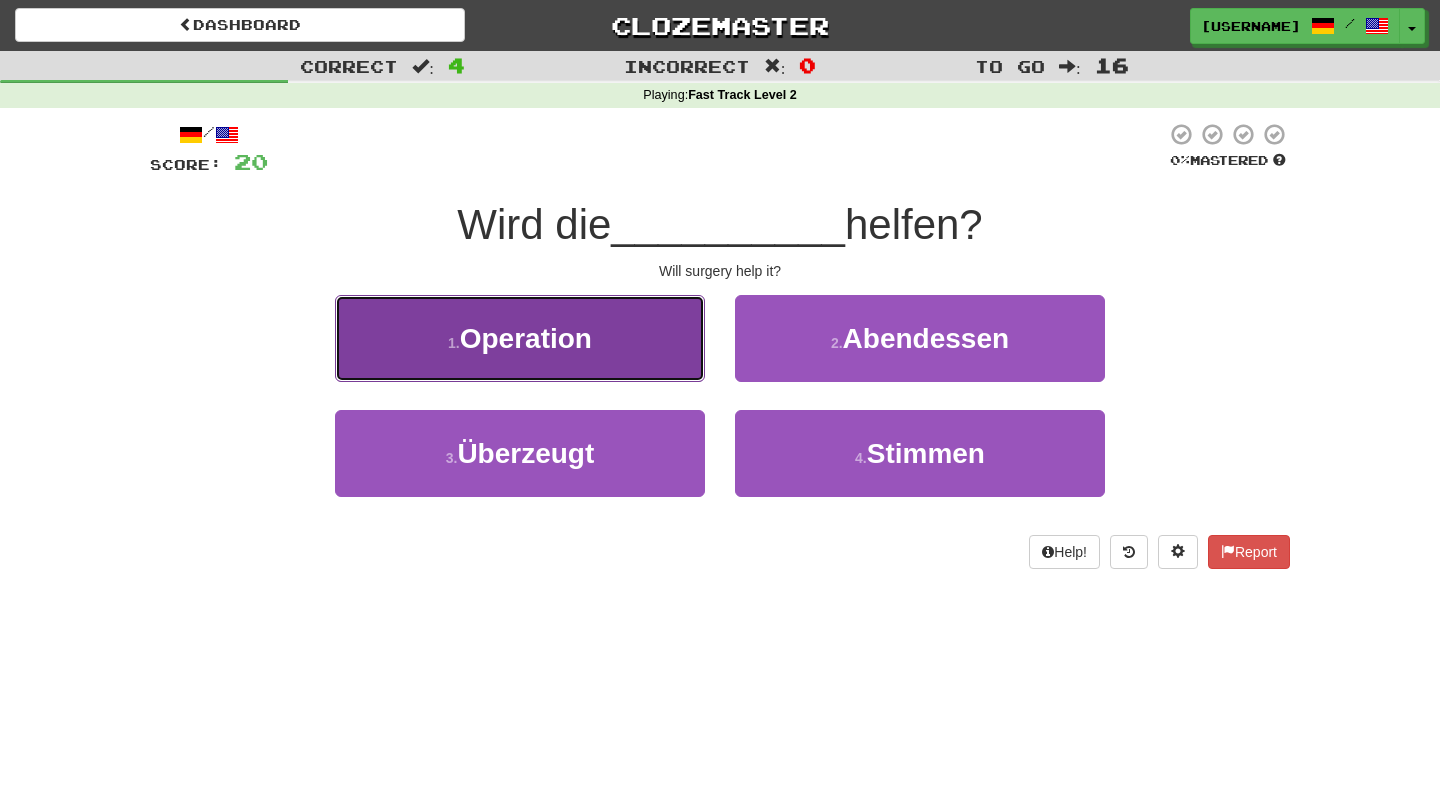 click on "1 .  Operation" at bounding box center [520, 338] 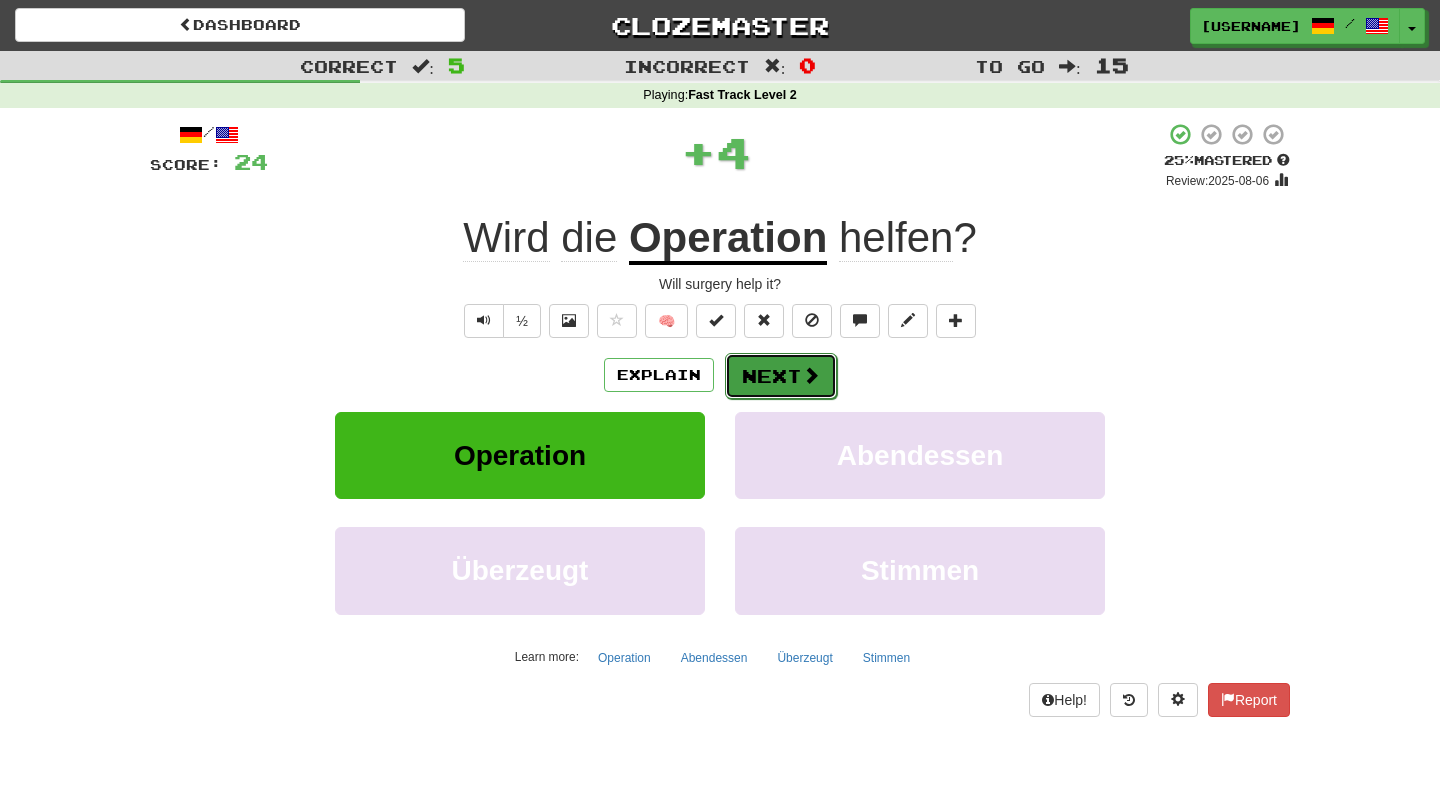click on "Next" at bounding box center (781, 376) 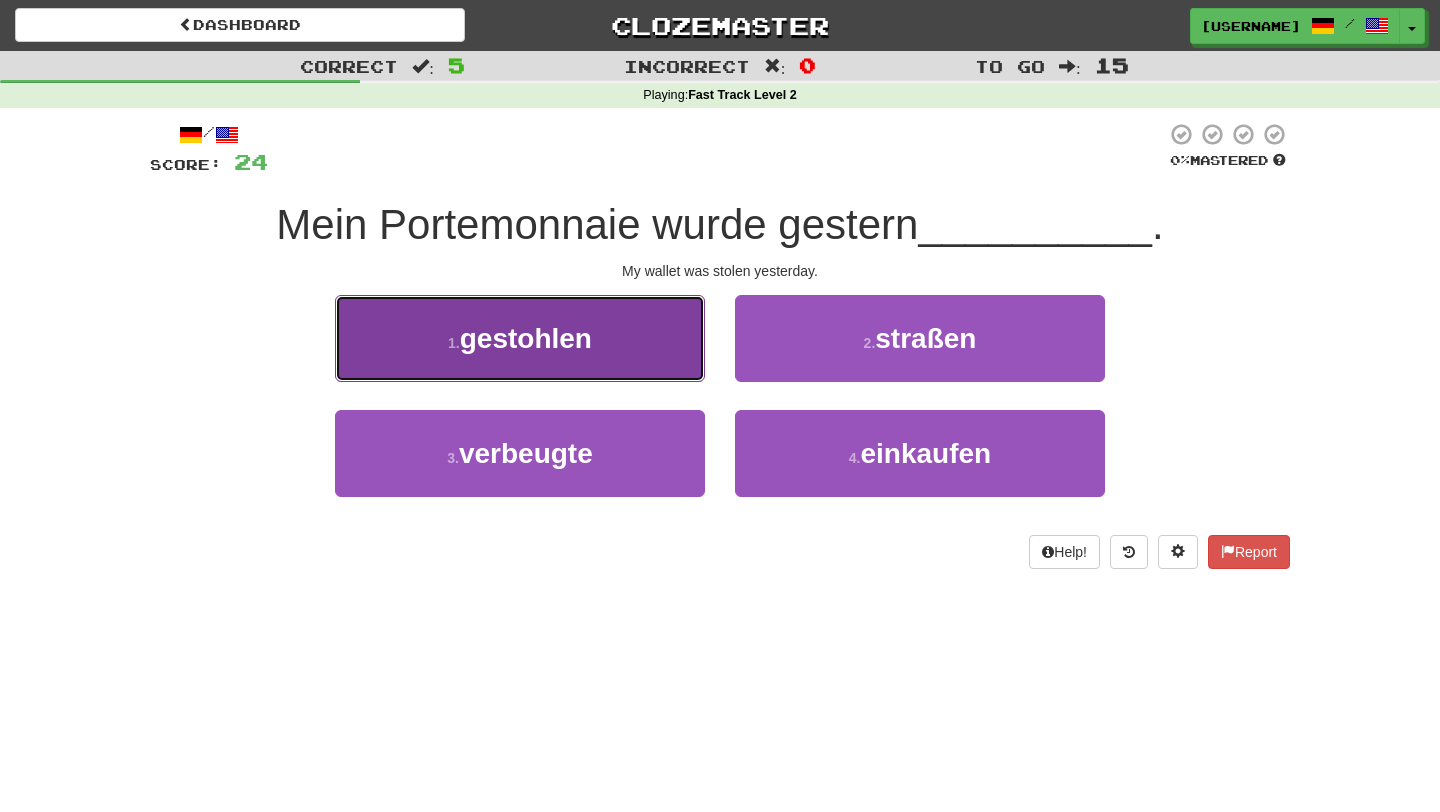 click on "1 .  gestohlen" at bounding box center [520, 338] 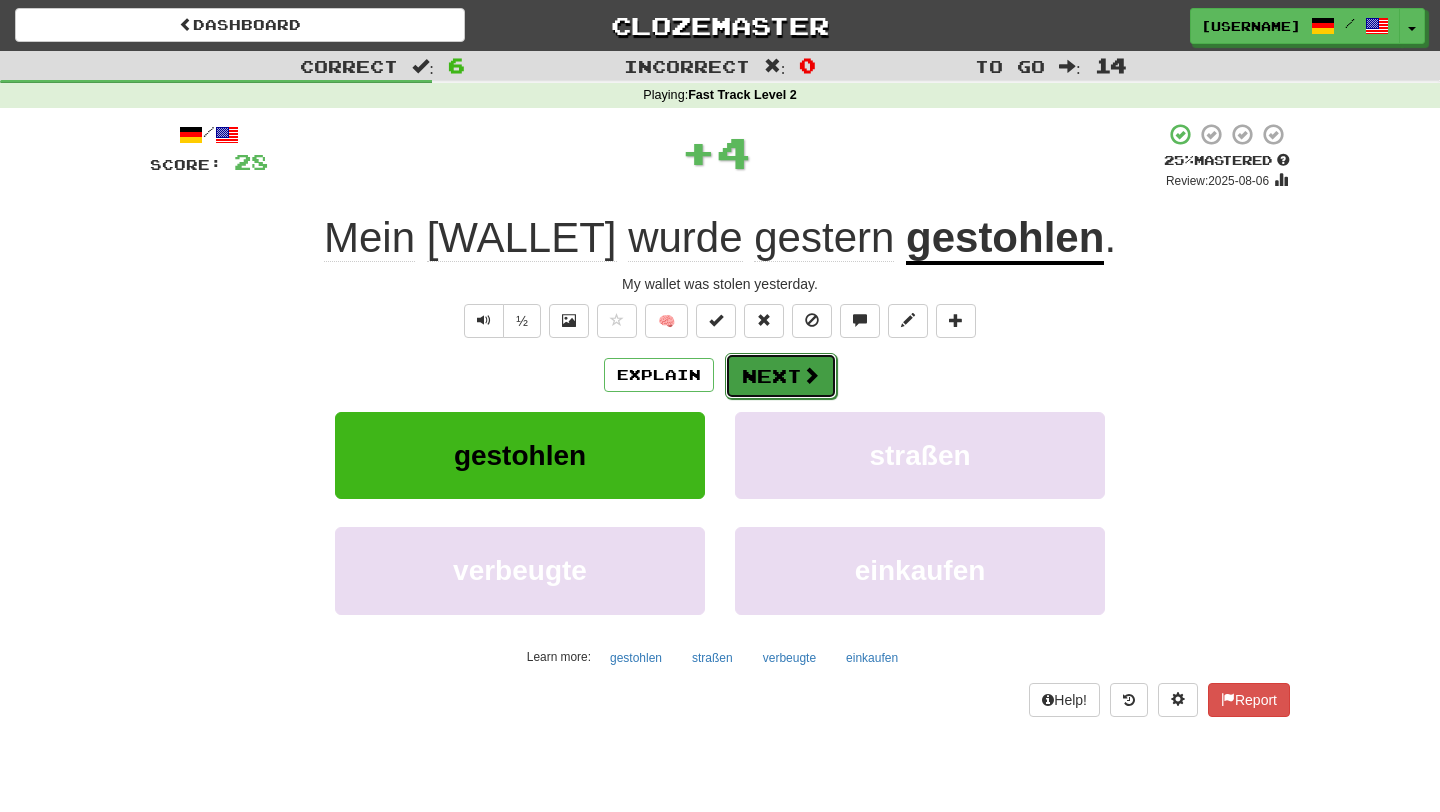 click on "Next" at bounding box center [781, 376] 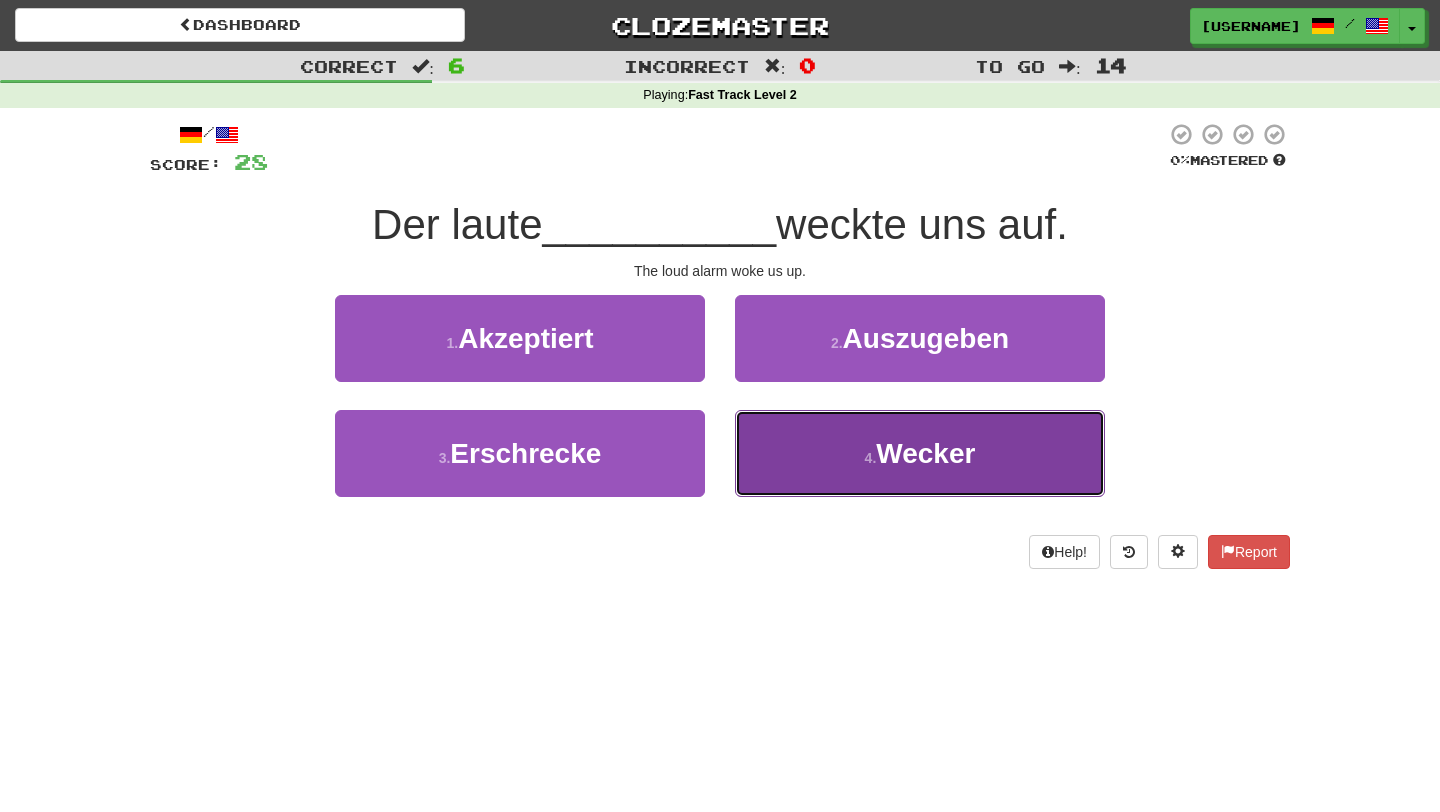 click on "4 .  Wecker" at bounding box center (920, 453) 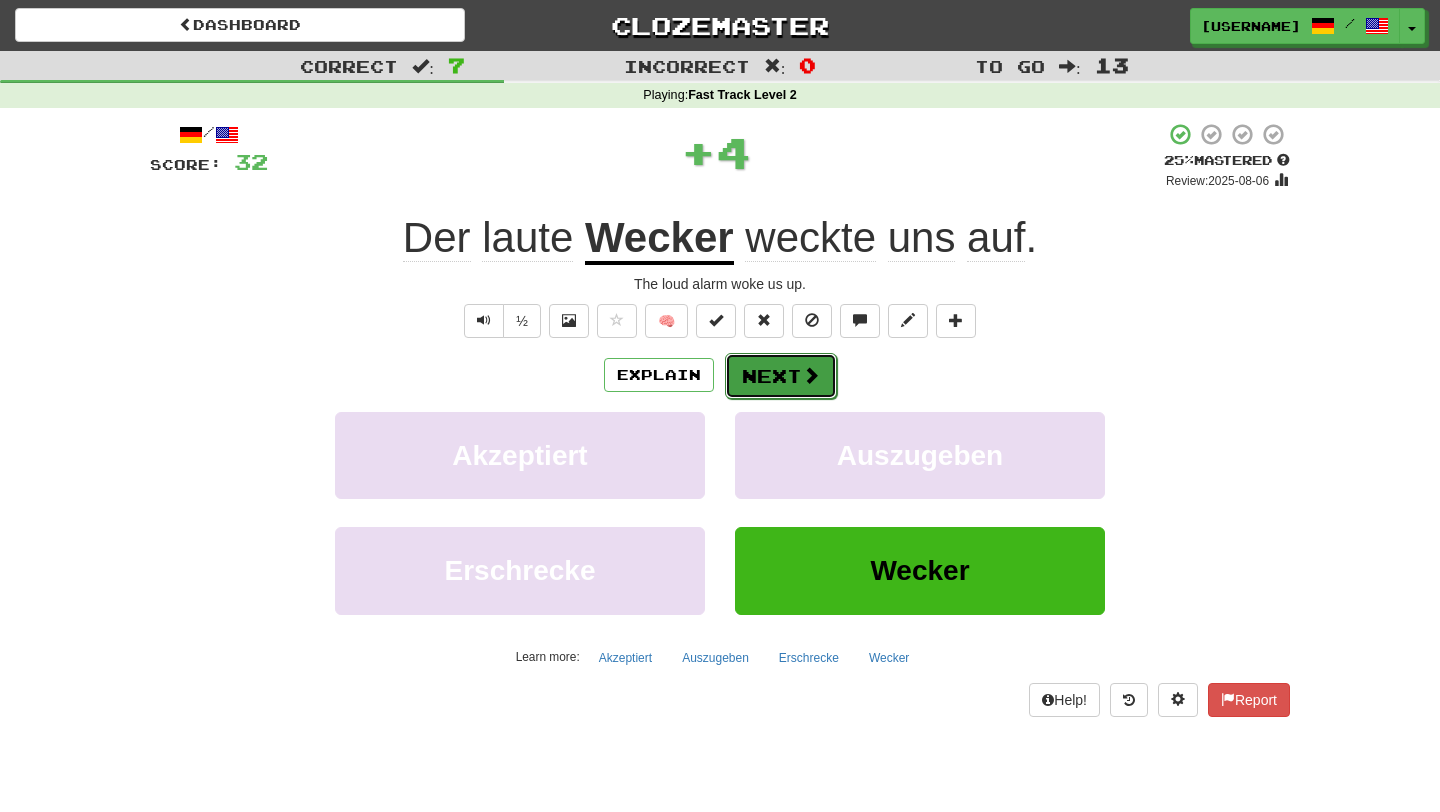 click on "Next" at bounding box center (781, 376) 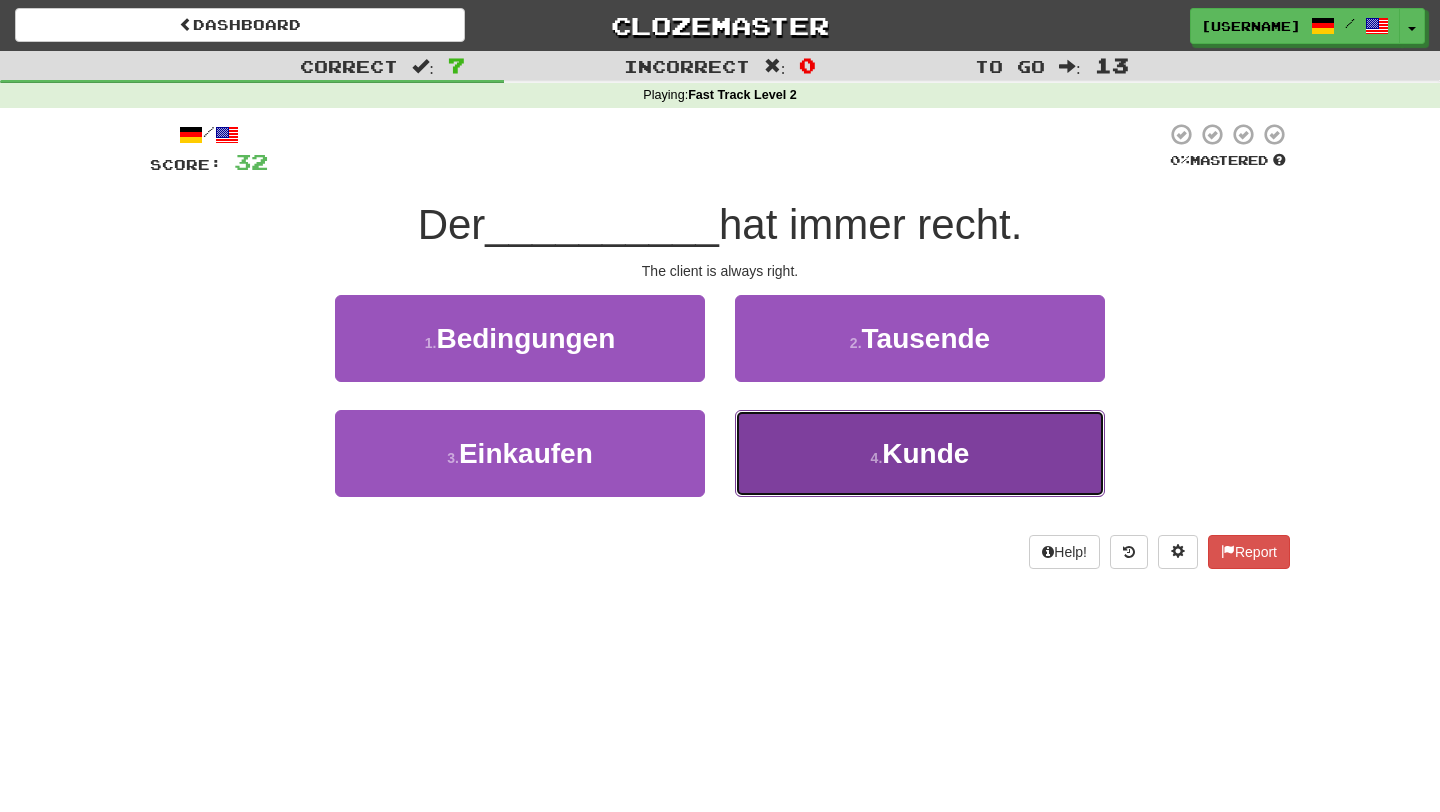 click on "4 .  Kunde" at bounding box center (920, 453) 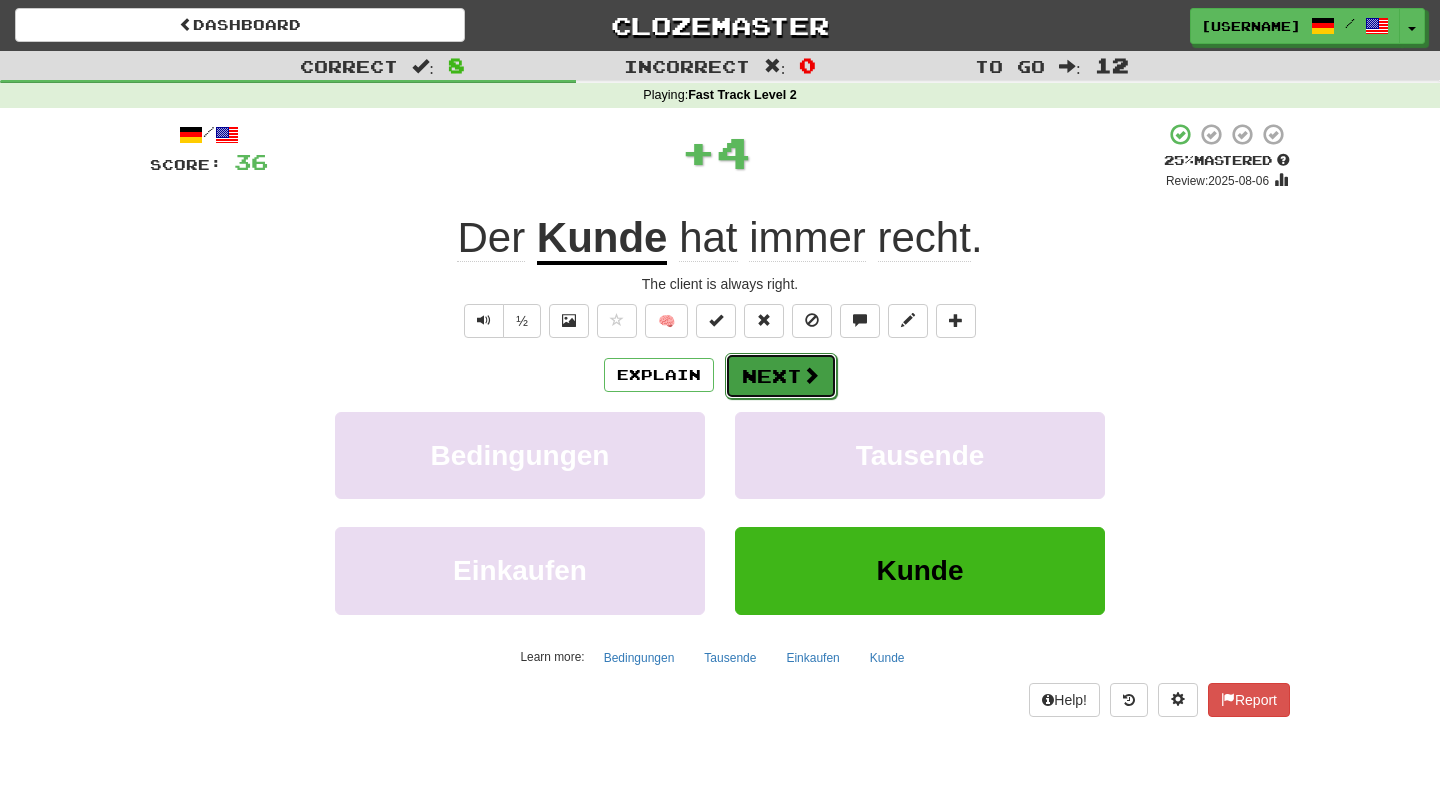 click on "Next" at bounding box center [781, 376] 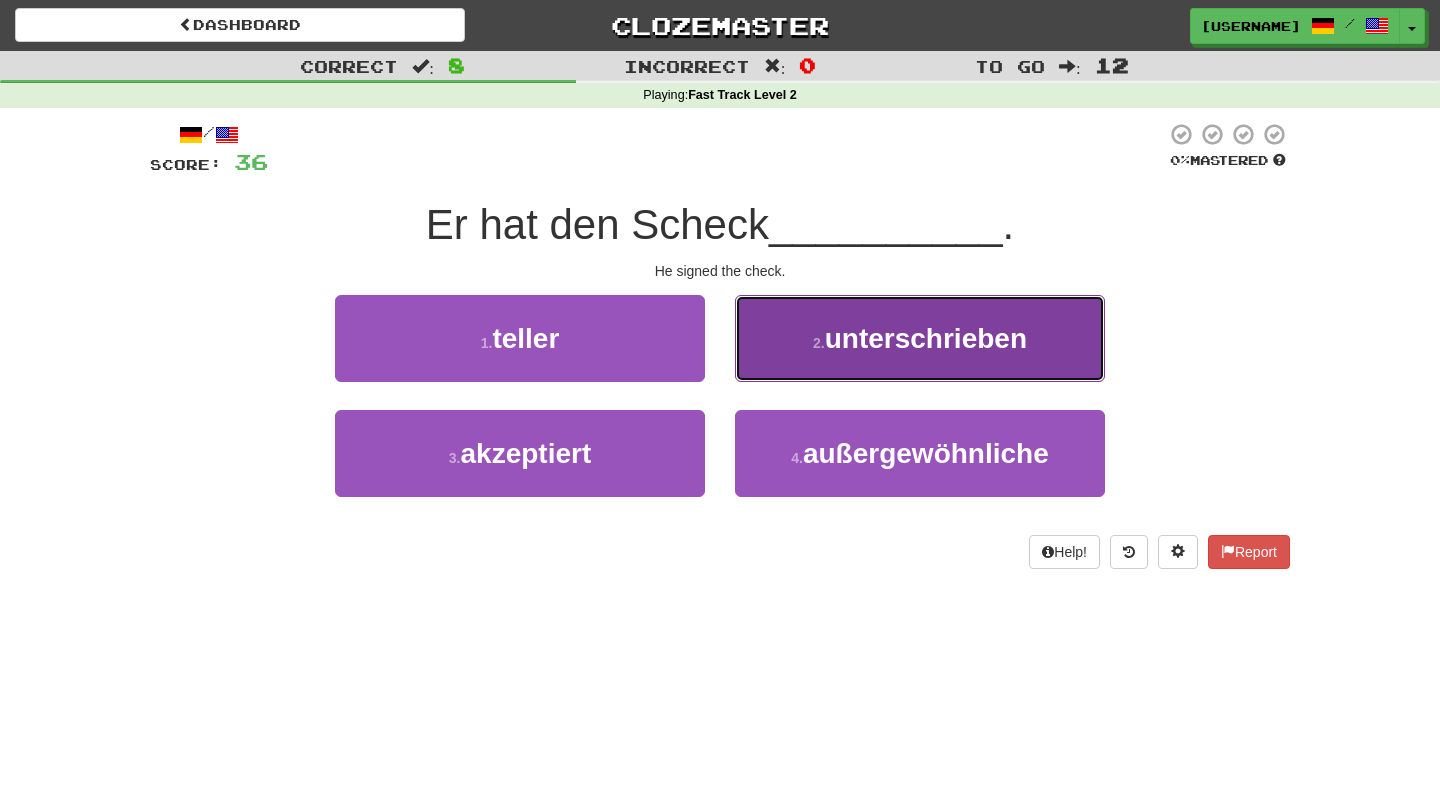 click on "2 .  unterschrieben" at bounding box center (920, 338) 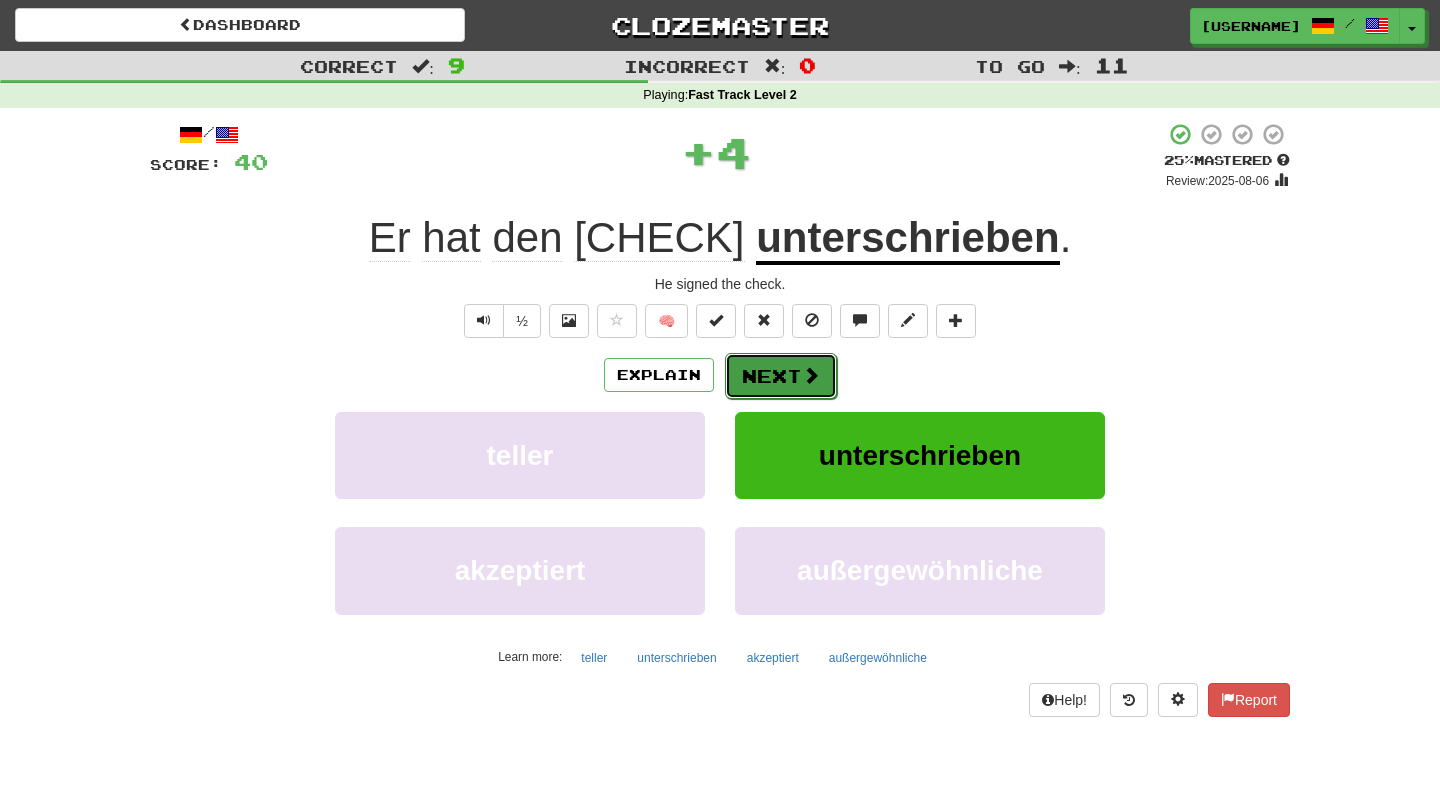 click on "Next" at bounding box center [781, 376] 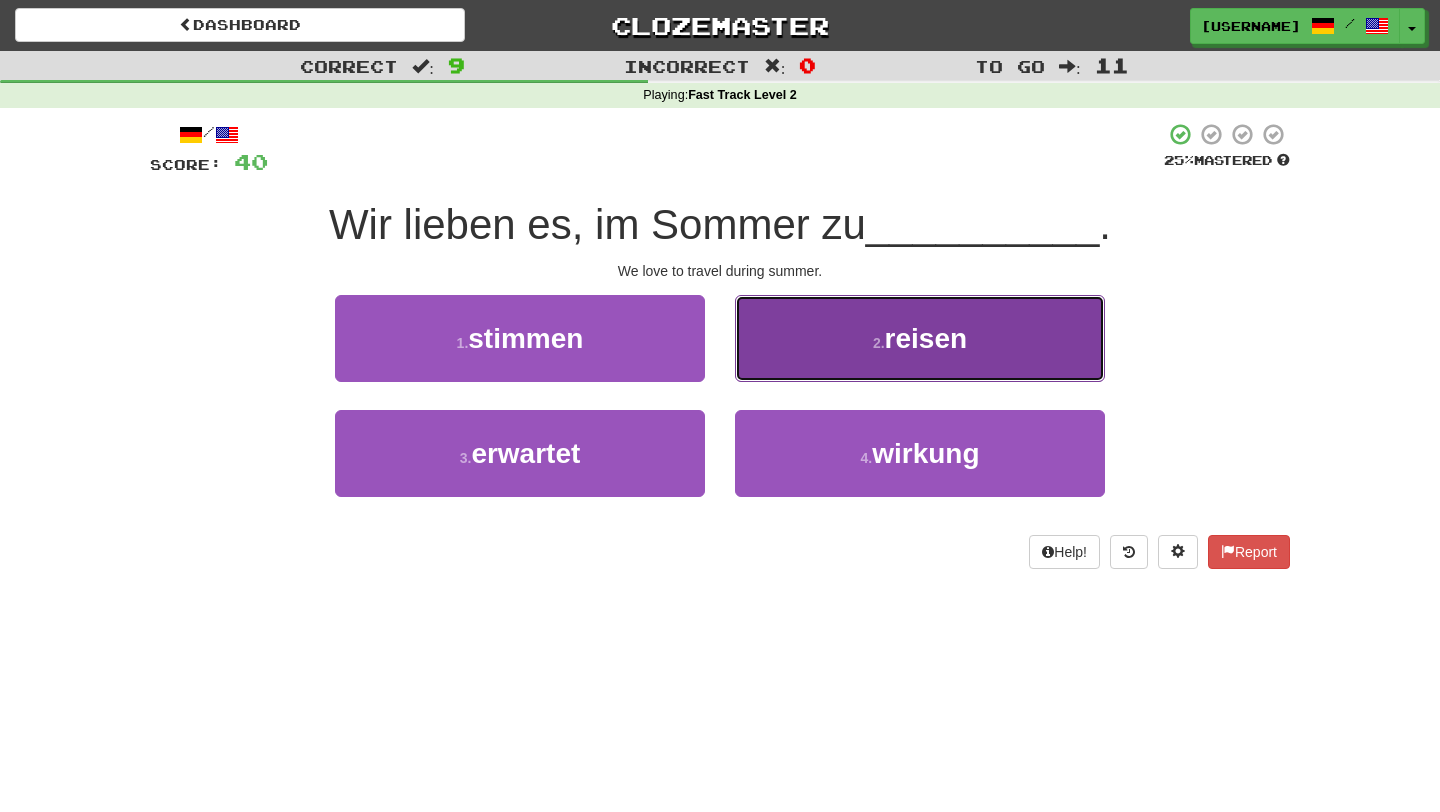 click on "reisen" at bounding box center (926, 338) 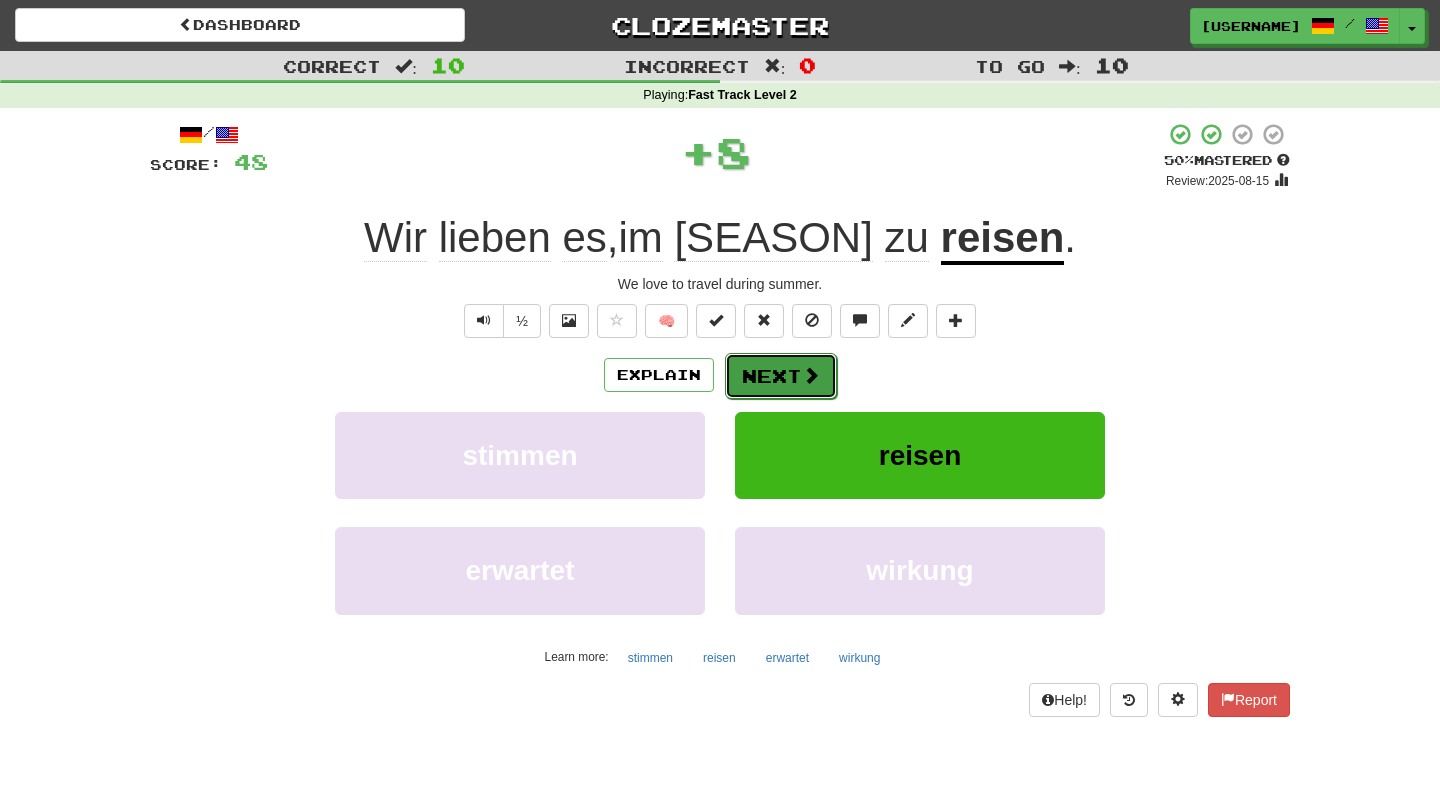 click on "Next" at bounding box center (781, 376) 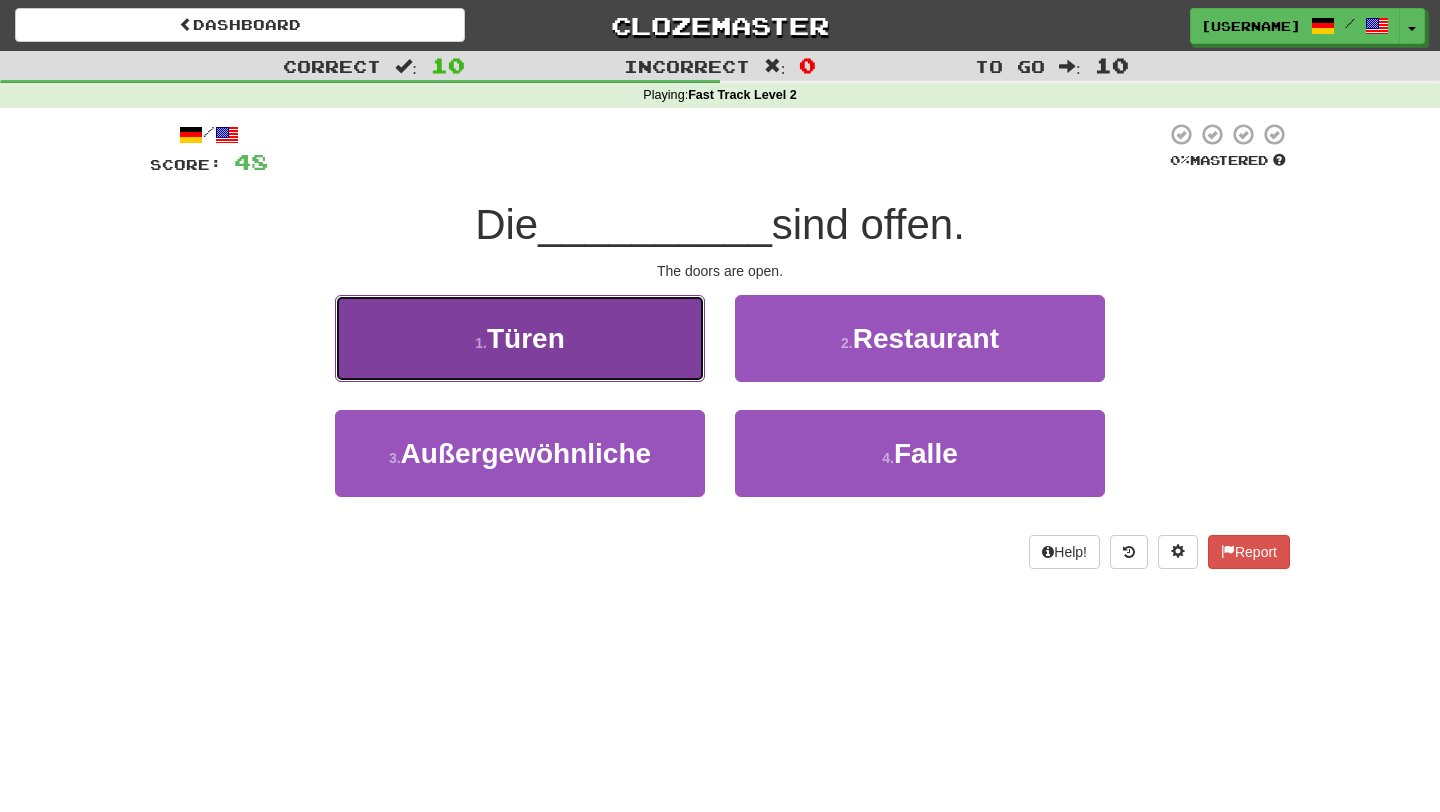click on "1 .  Türen" at bounding box center [520, 338] 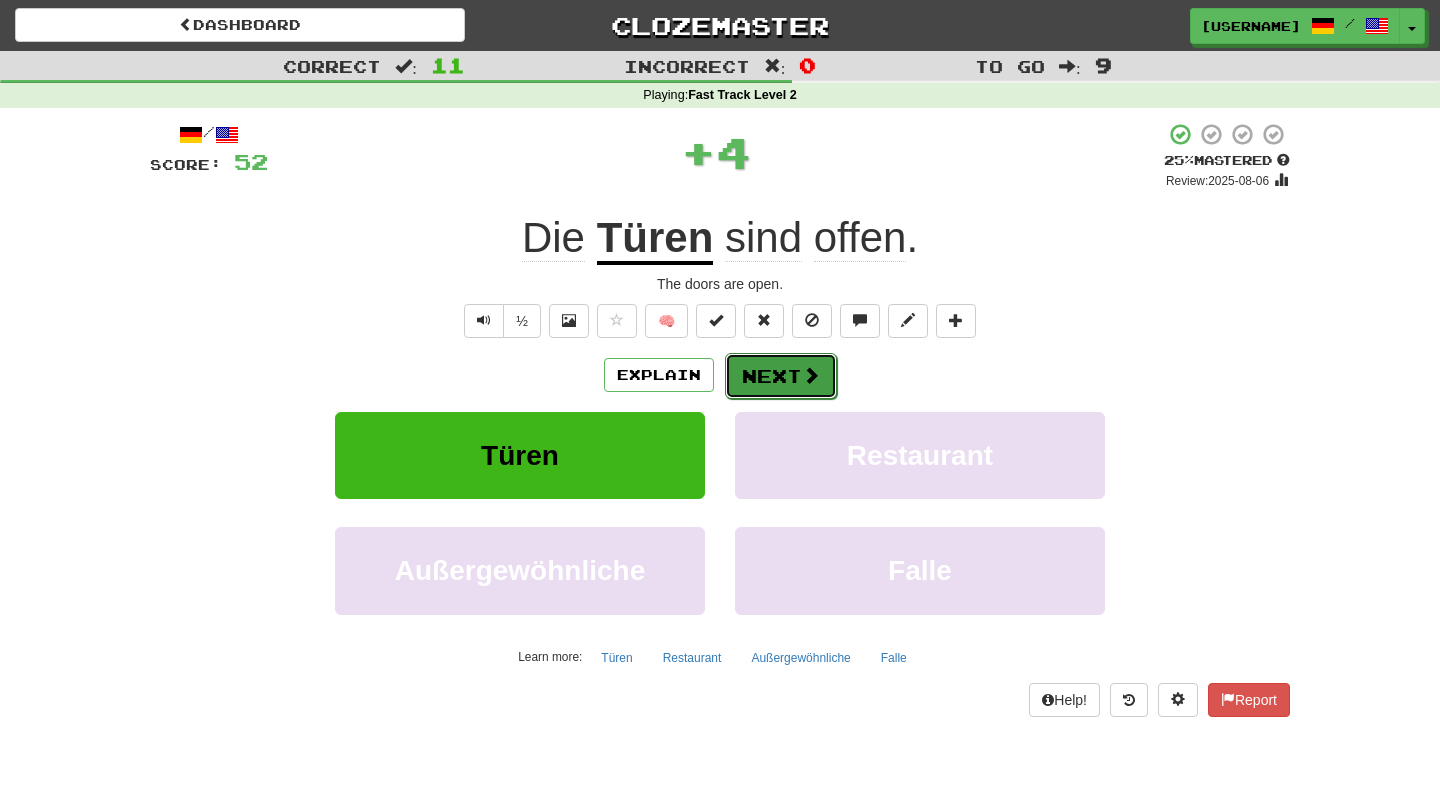 click on "Next" at bounding box center (781, 376) 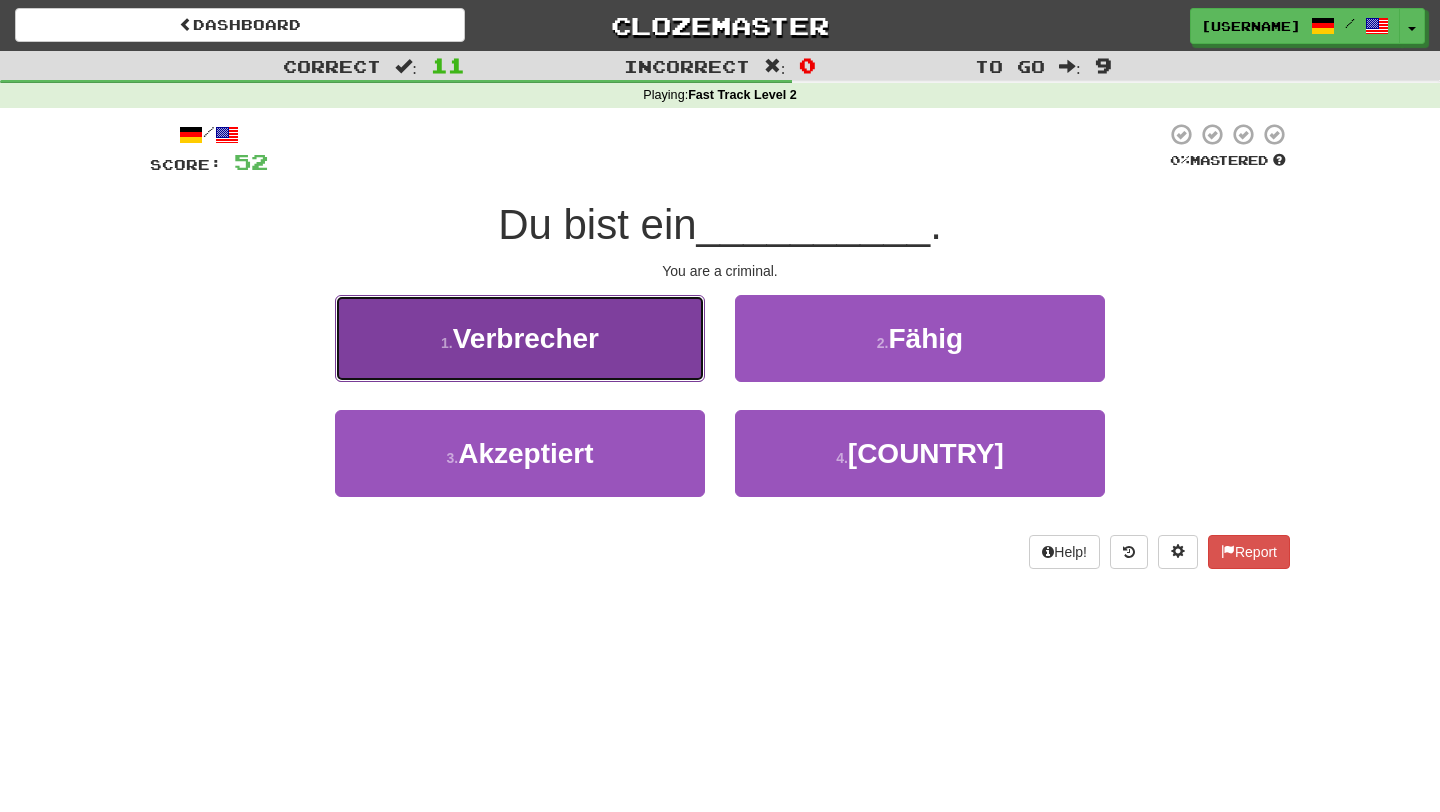 click on "1 .  [CRIMINAL]" at bounding box center [520, 338] 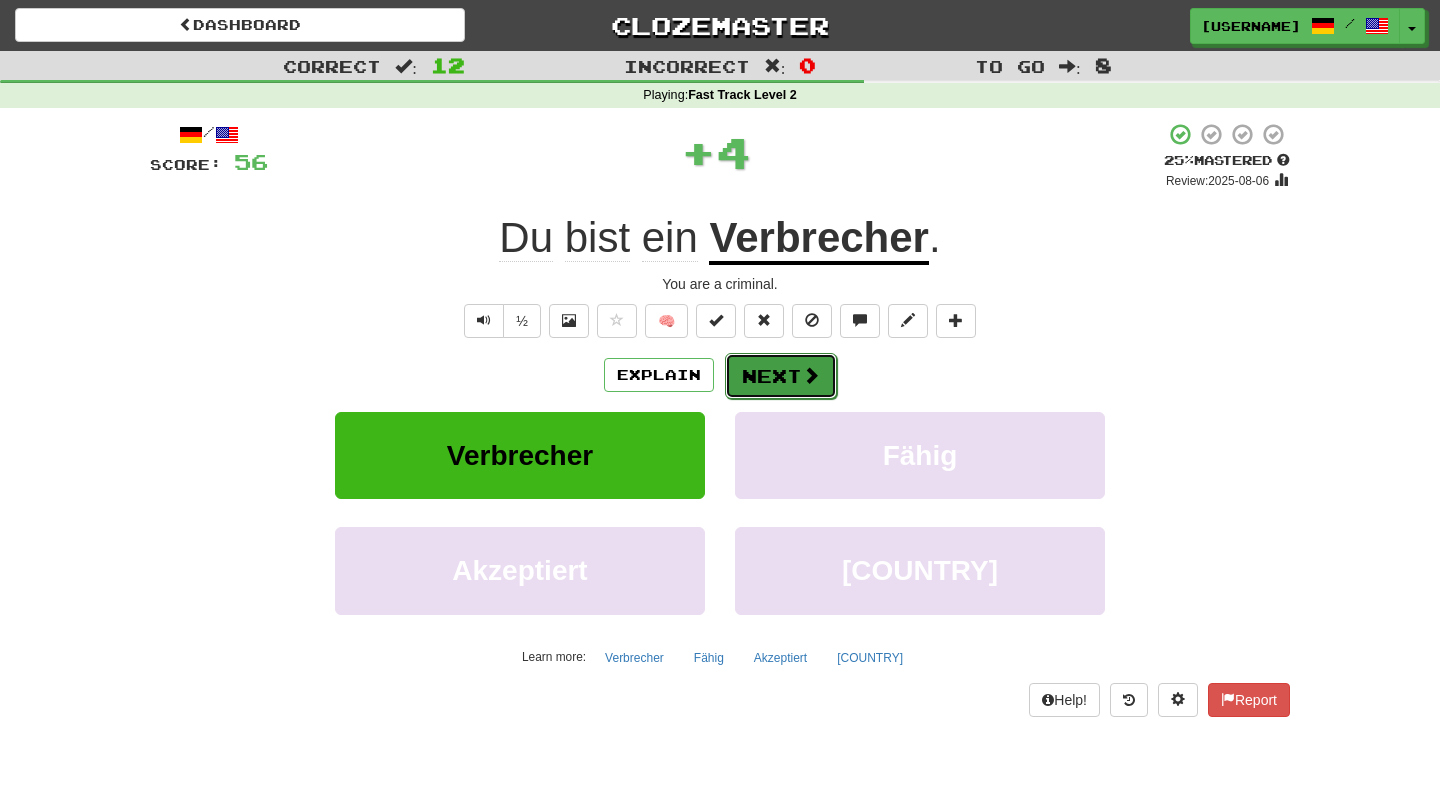 click at bounding box center (811, 375) 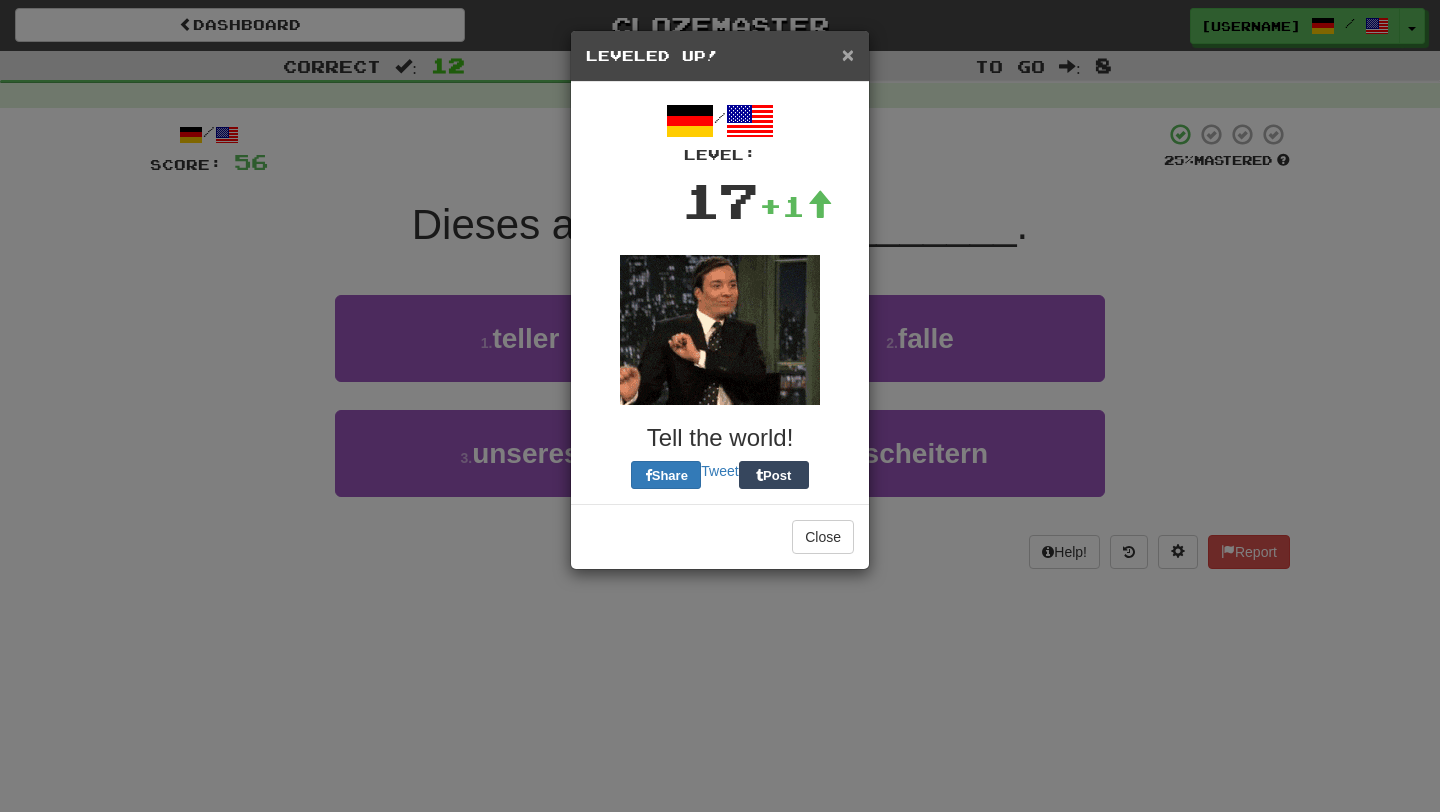 click on "×" at bounding box center [848, 54] 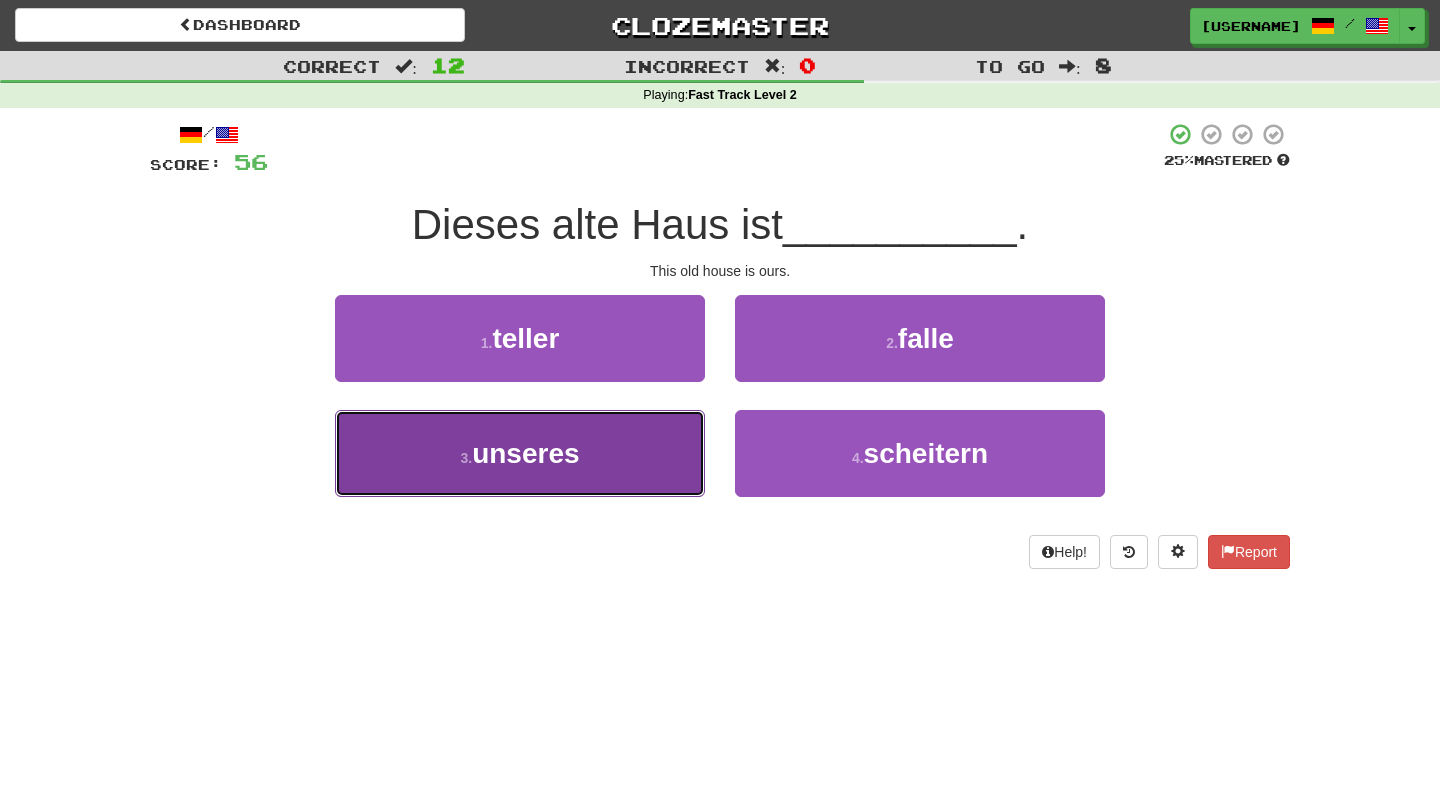 click on "3 .  unseres" at bounding box center (520, 453) 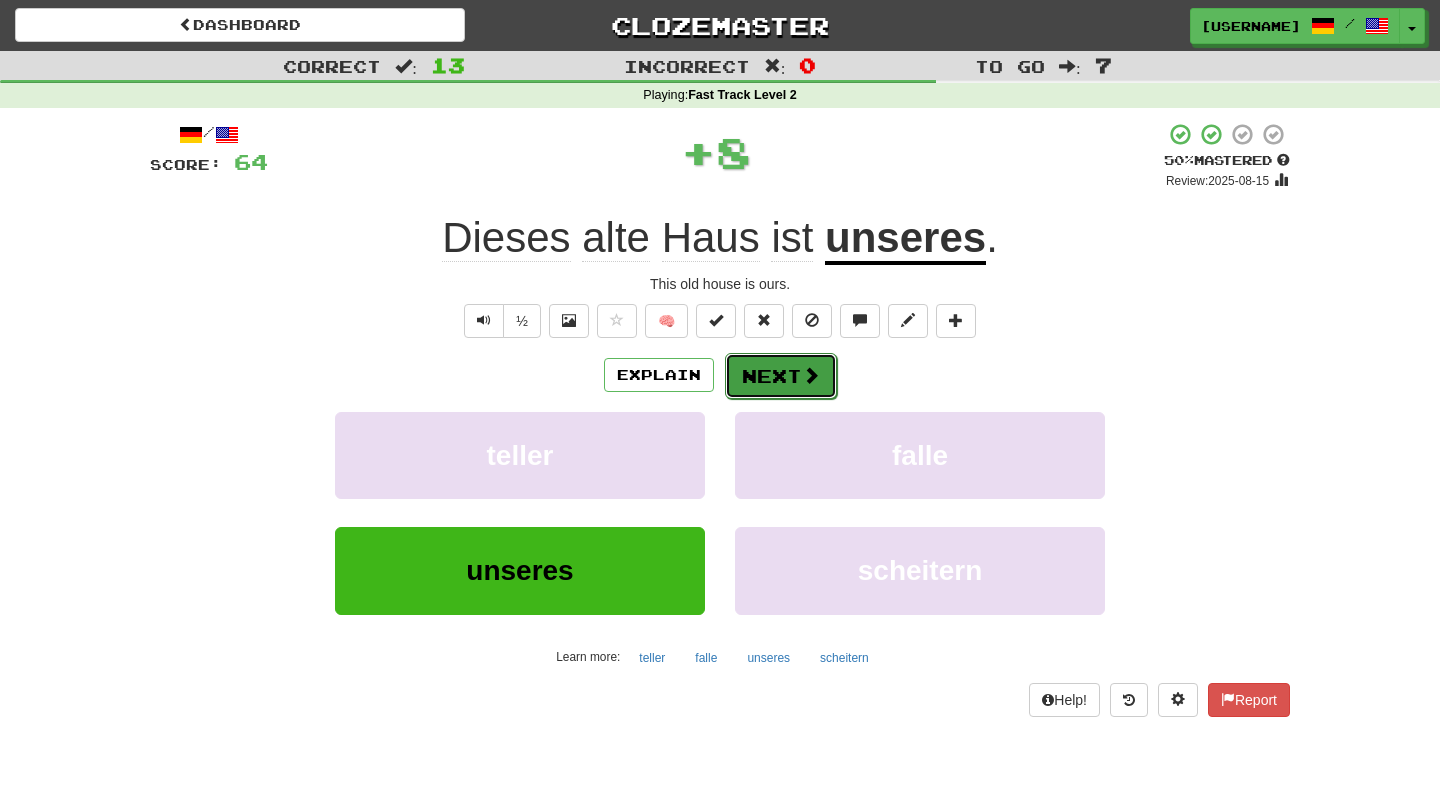 click at bounding box center [811, 375] 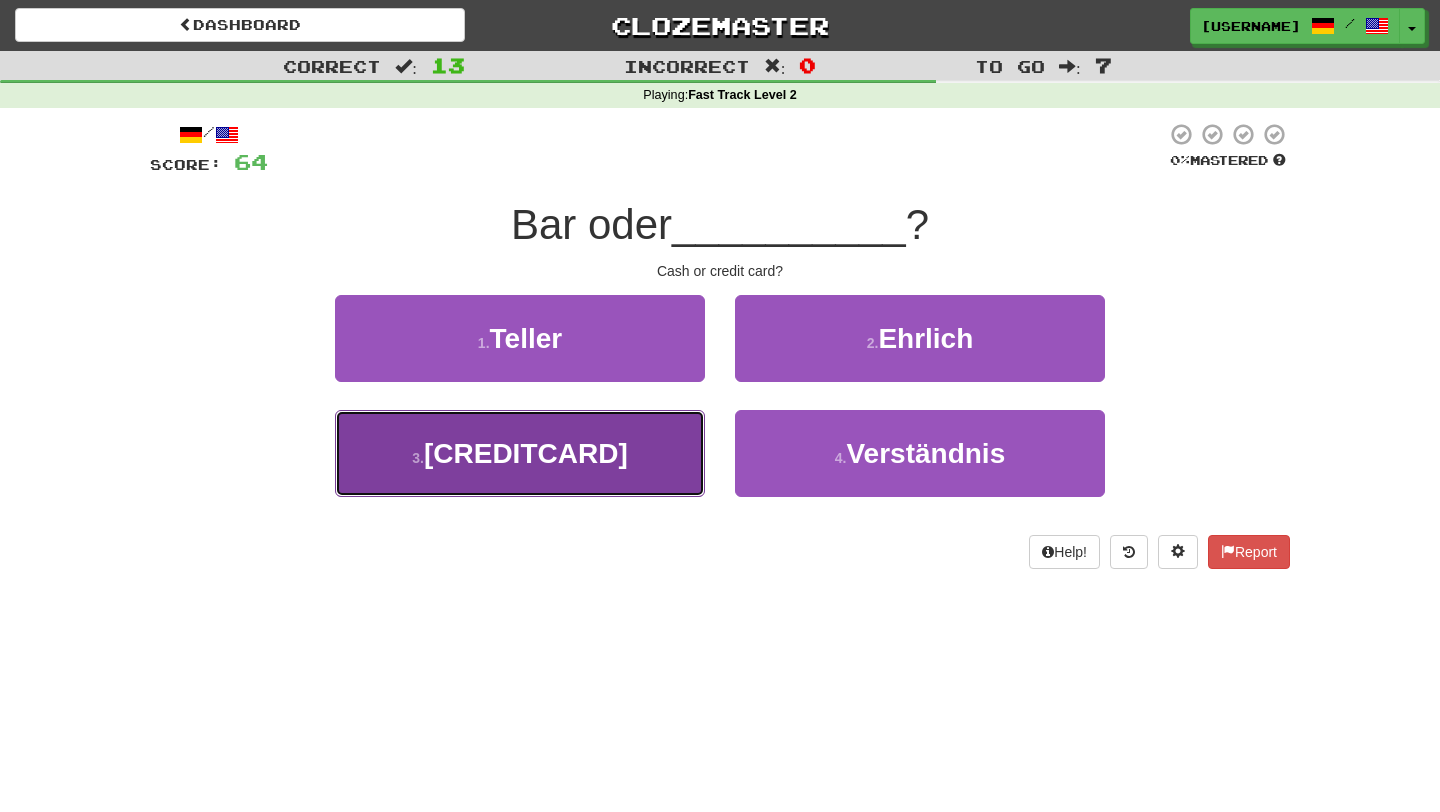 click on "3 .  [CREDITCARD]" at bounding box center [520, 453] 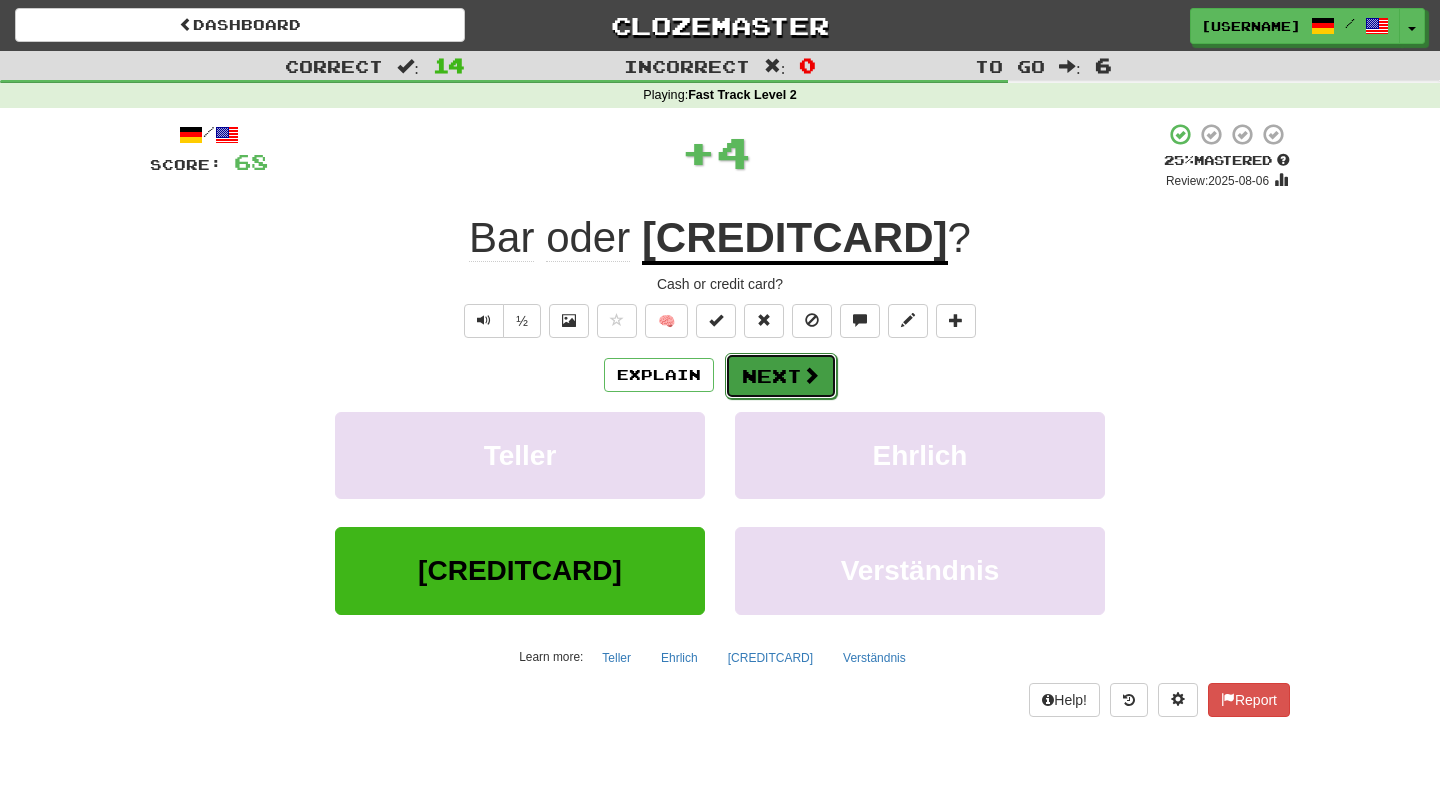 click on "Next" at bounding box center [781, 376] 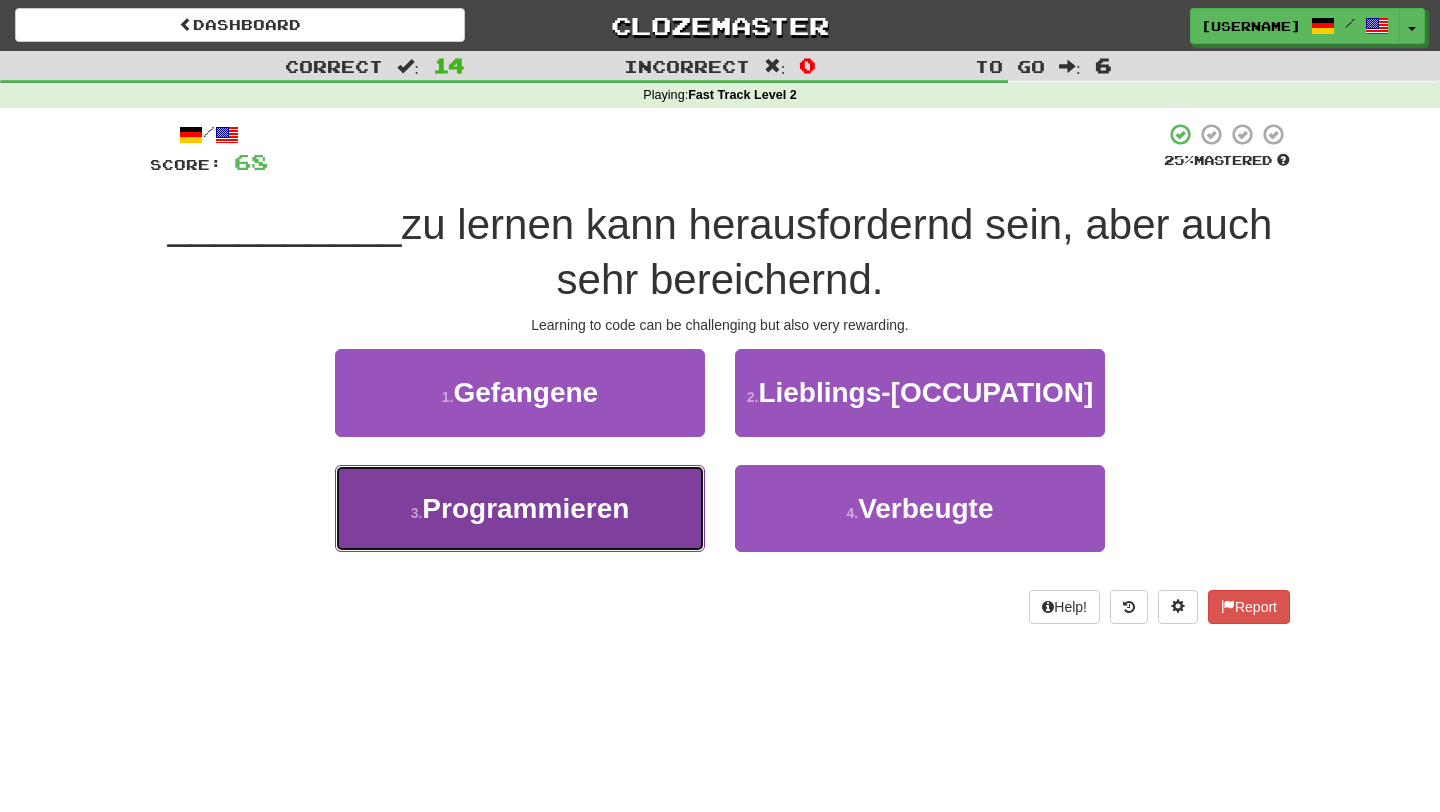 click on "3 .  Programmieren" at bounding box center (520, 508) 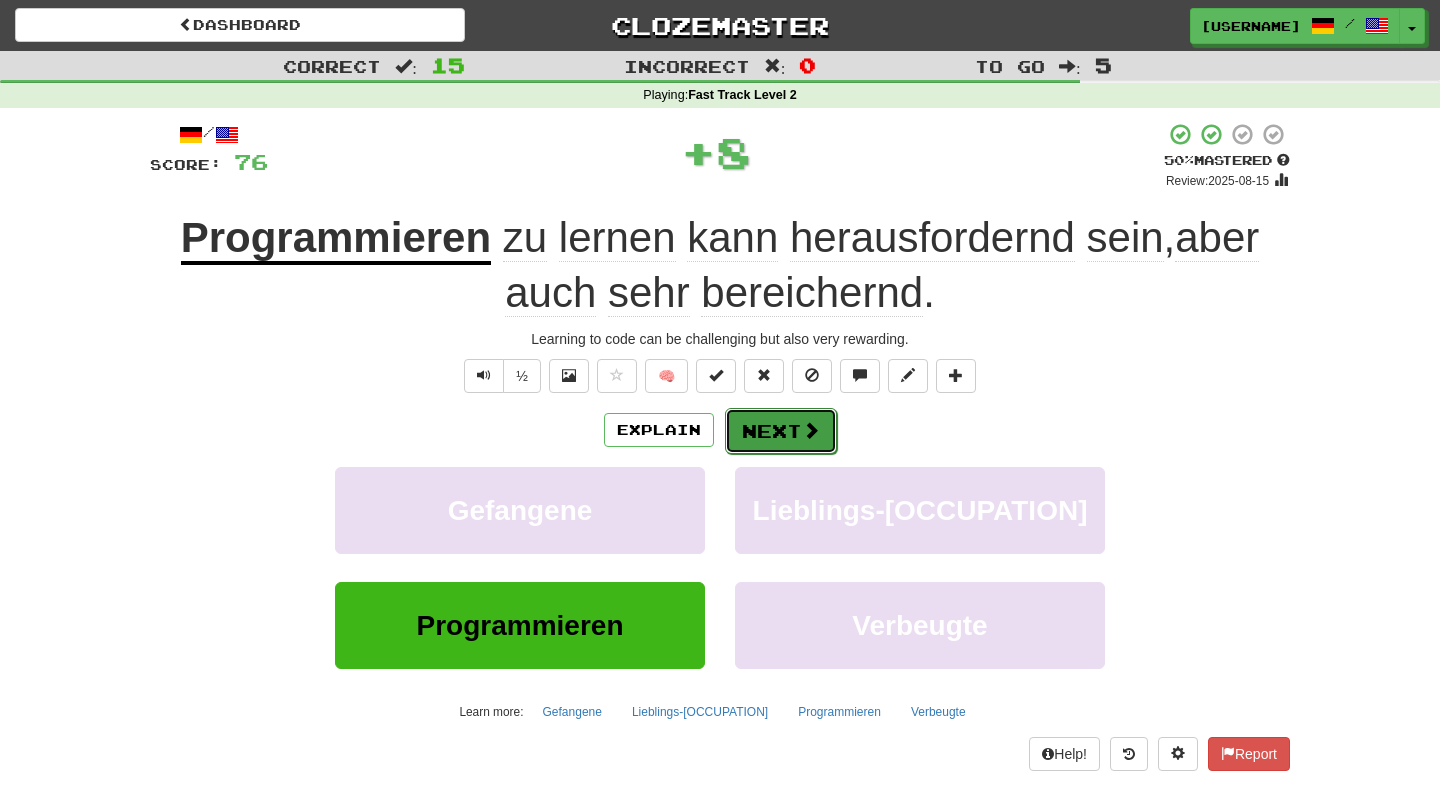 click on "Next" at bounding box center (781, 431) 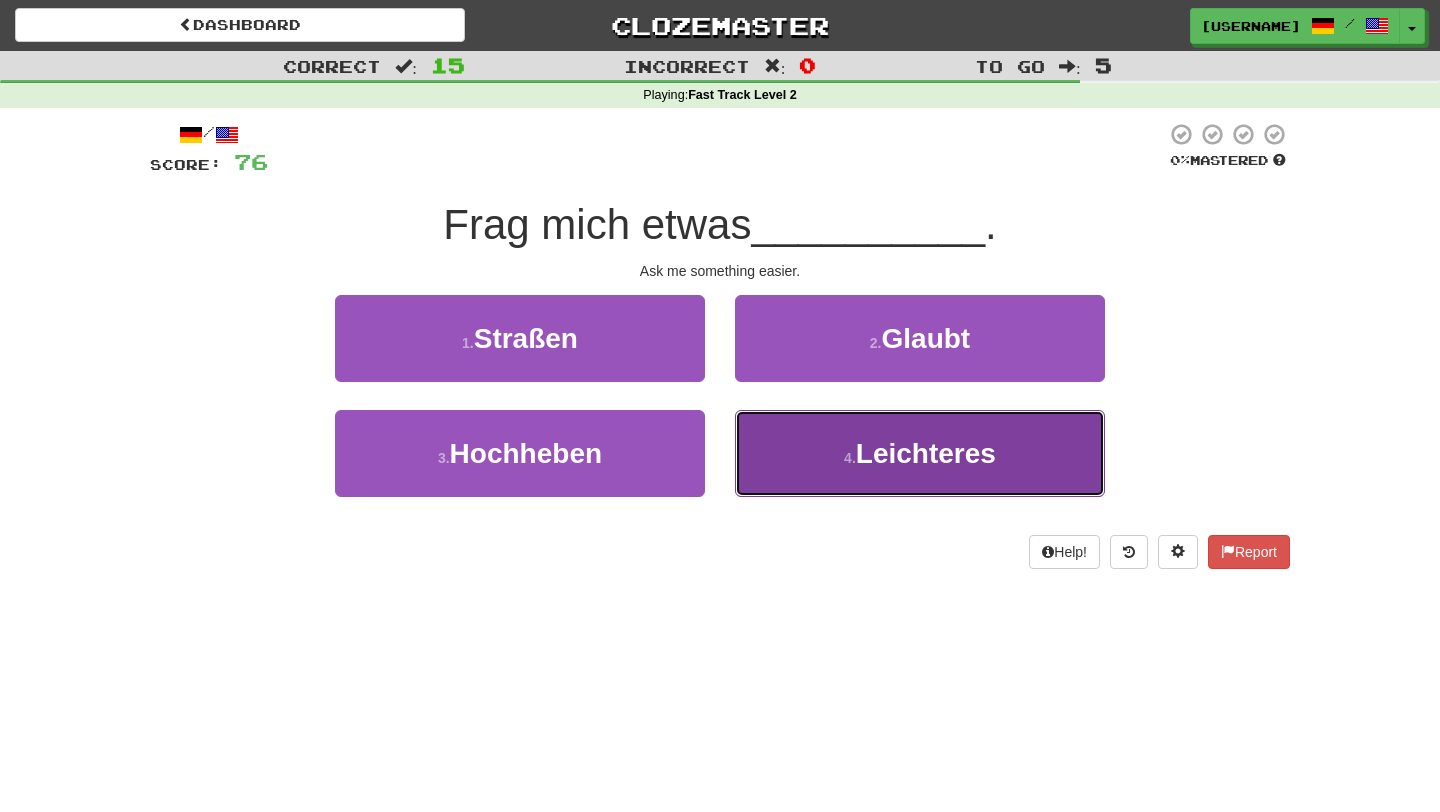 click on "4 .  Leichteres" at bounding box center [920, 453] 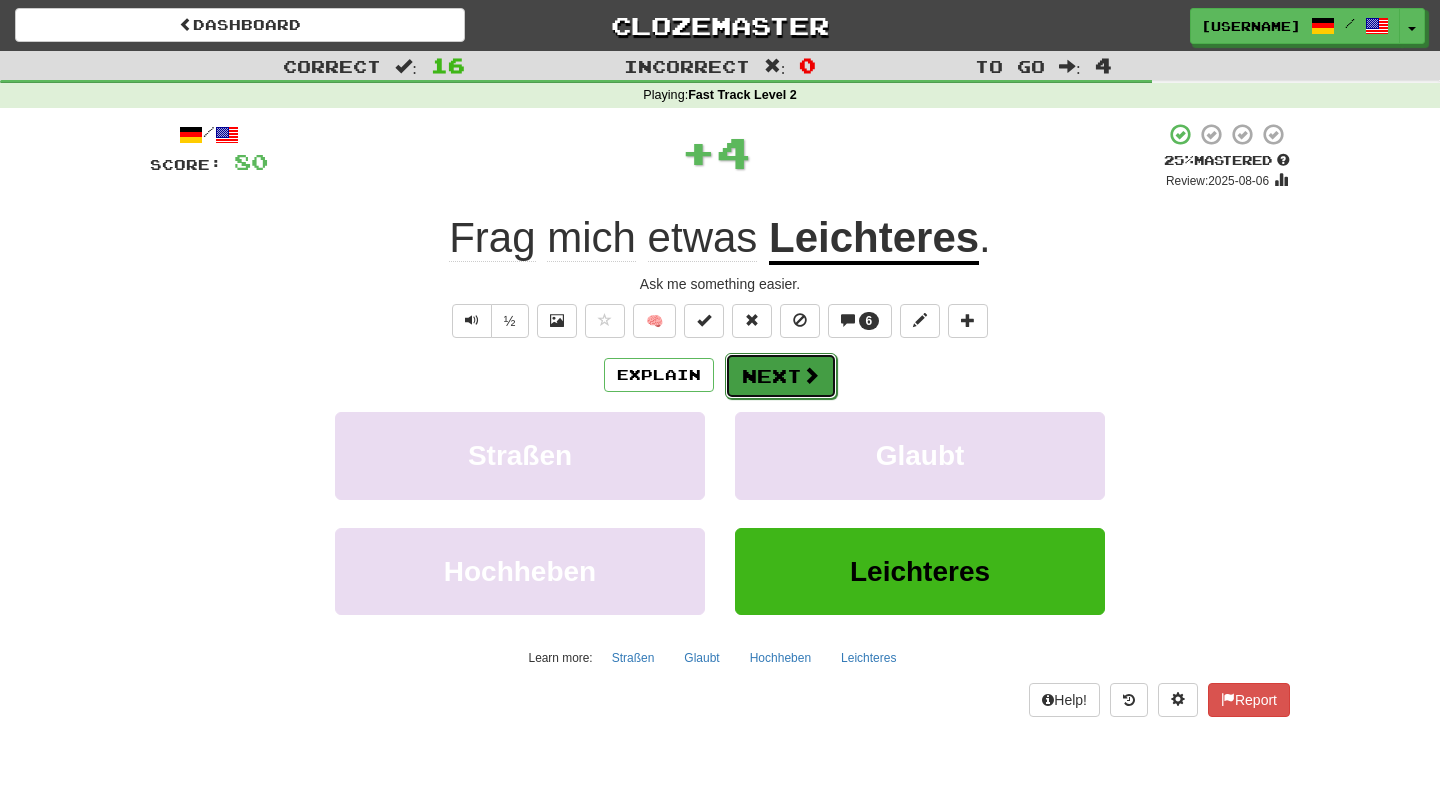 click at bounding box center (811, 375) 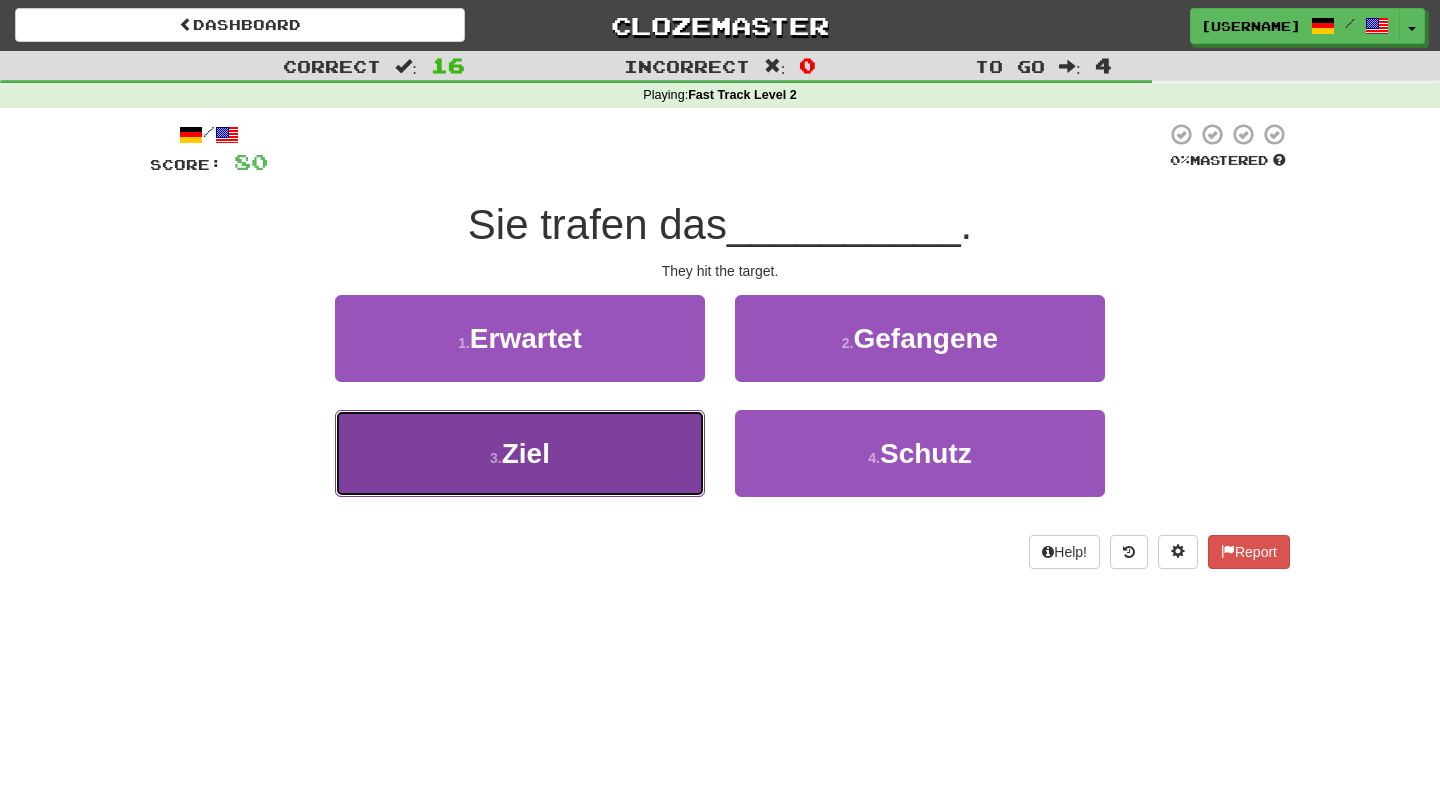 click on "3 .  Ziel" at bounding box center [520, 453] 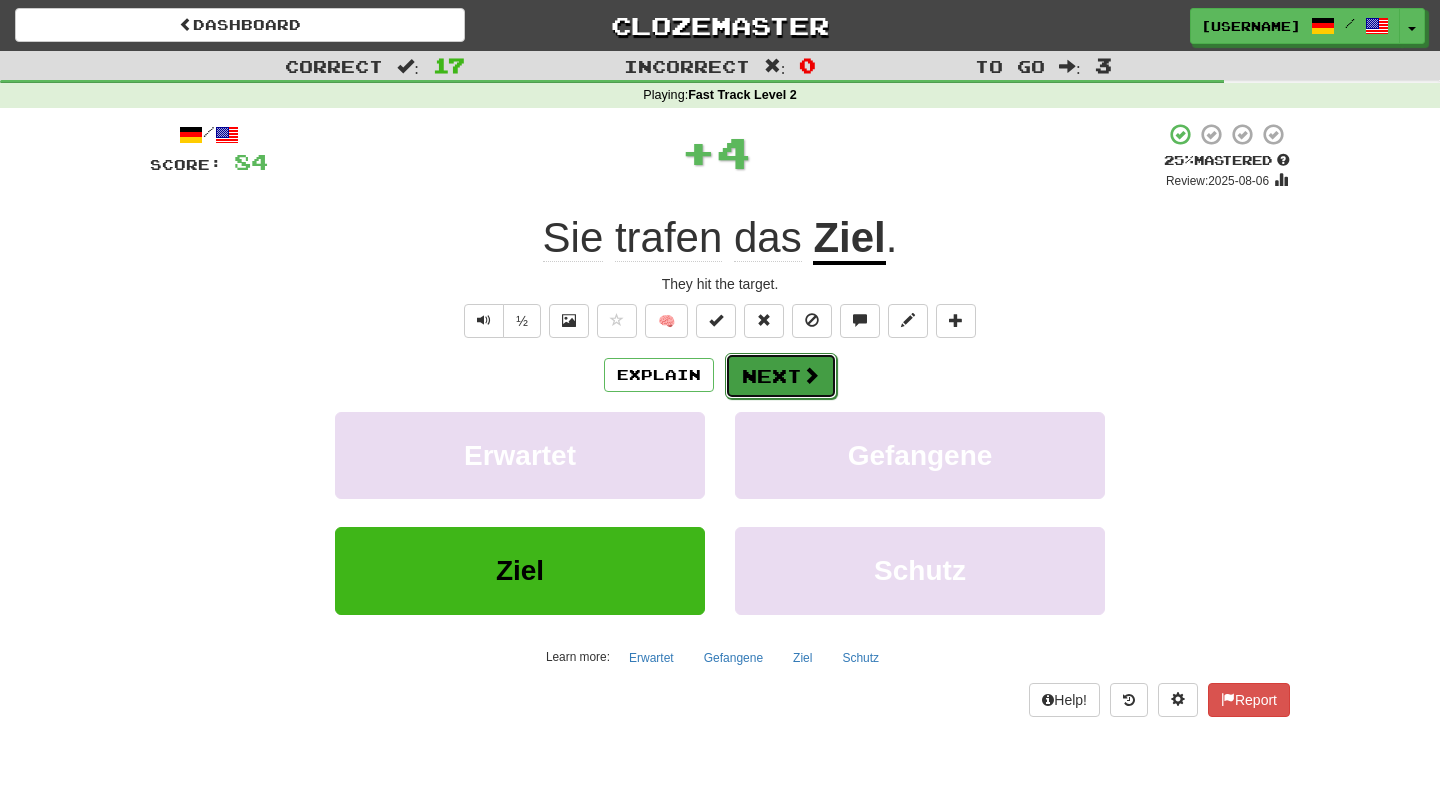 click on "Next" at bounding box center [781, 376] 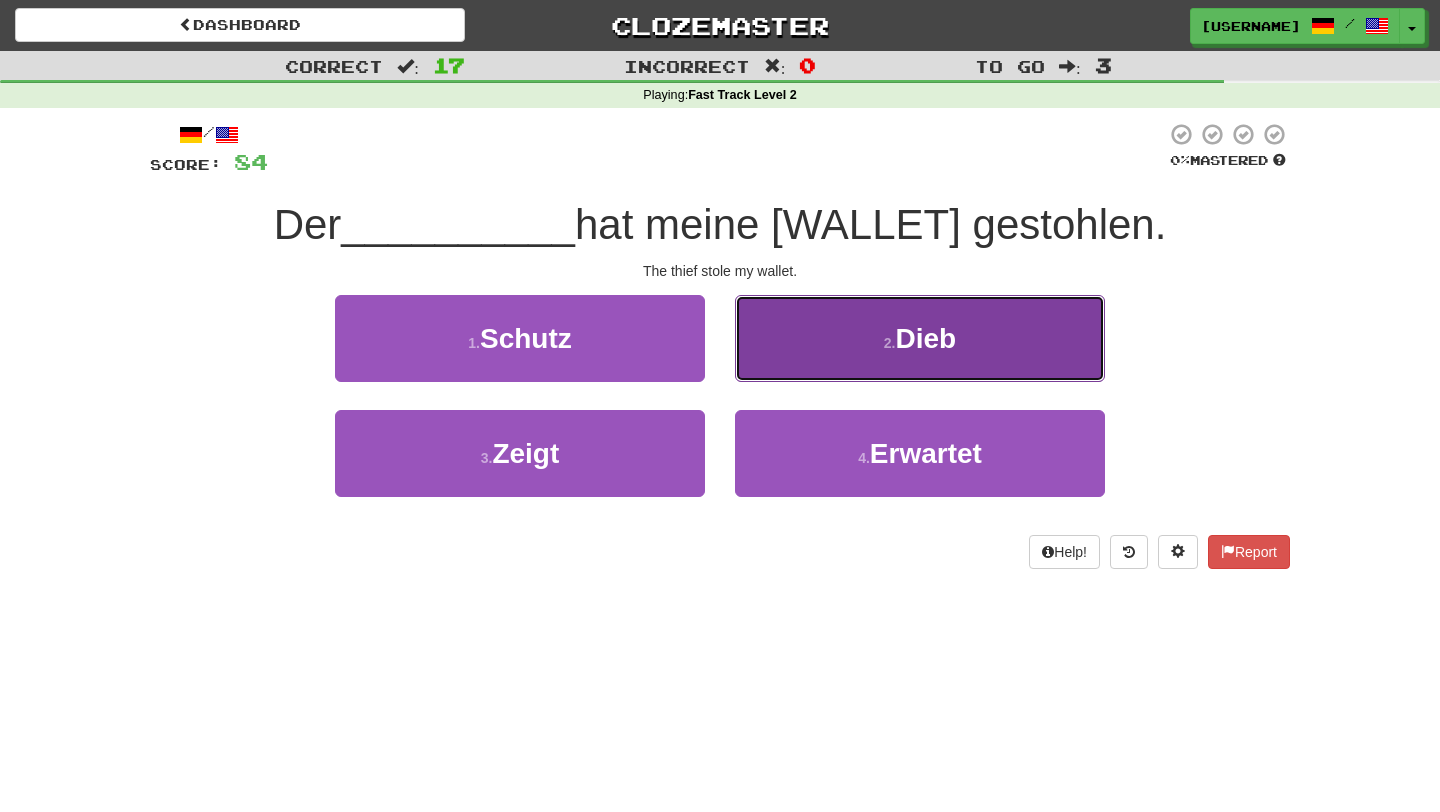 click on "2 .  Dieb" at bounding box center [920, 338] 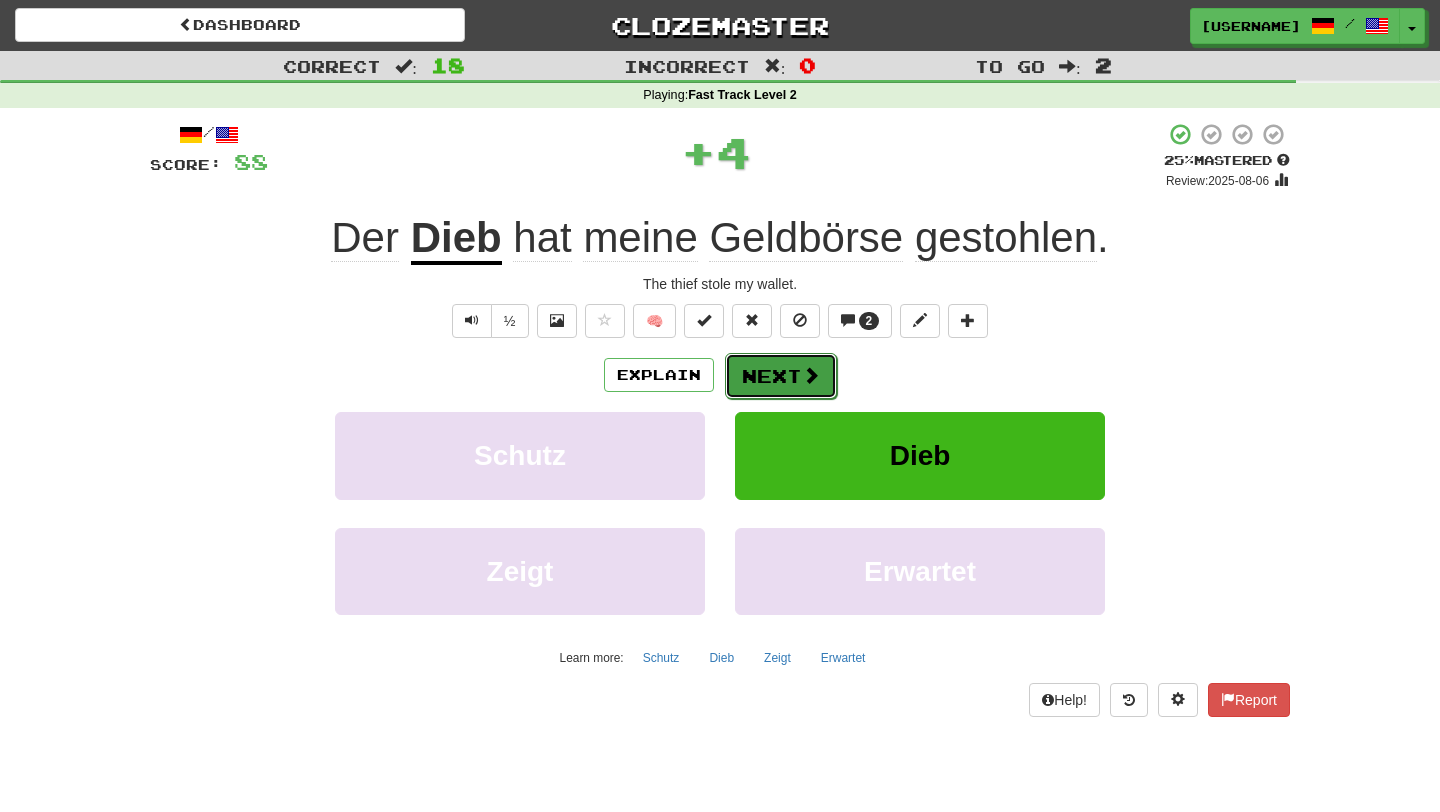 click on "Next" at bounding box center [781, 376] 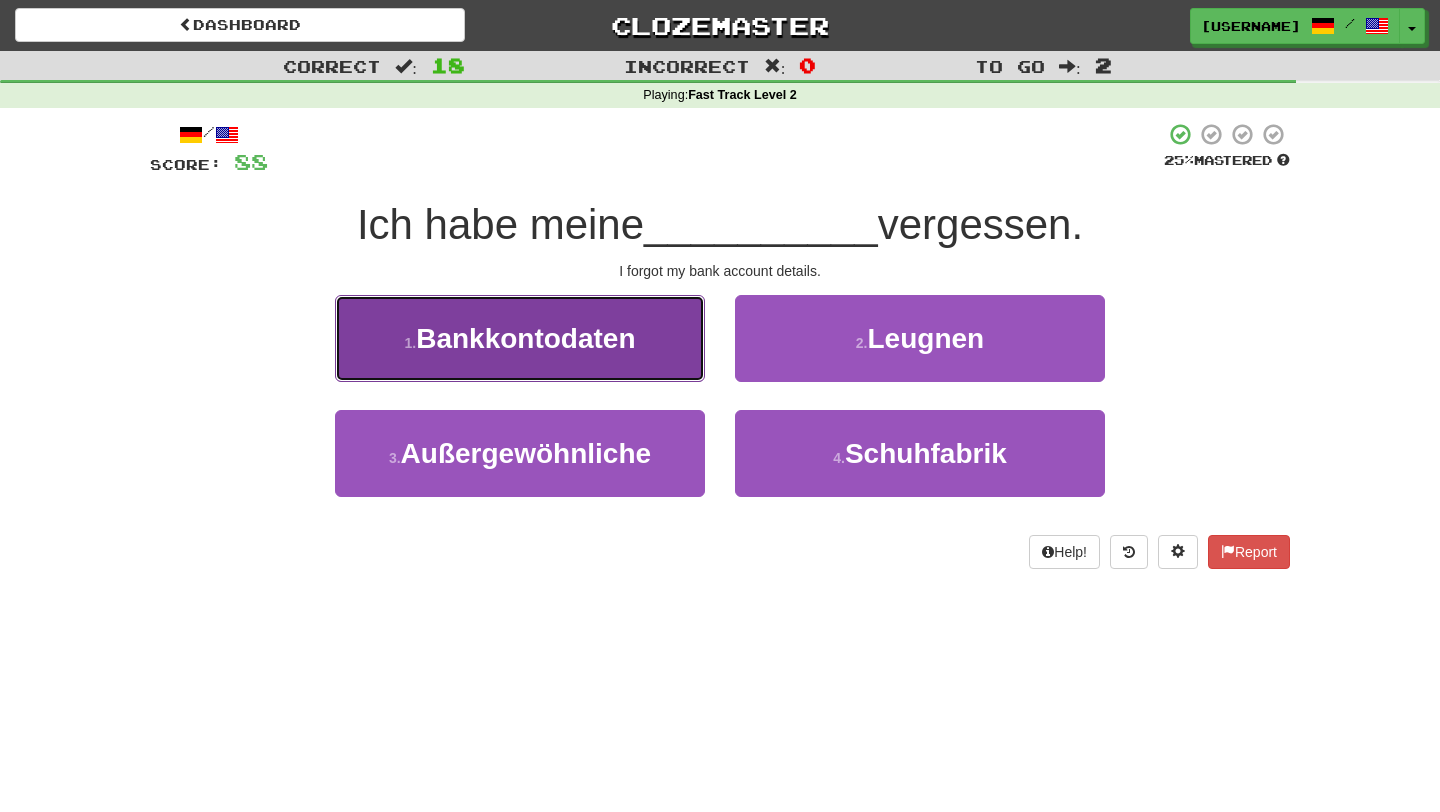 click on "Bankkontodaten" at bounding box center (525, 338) 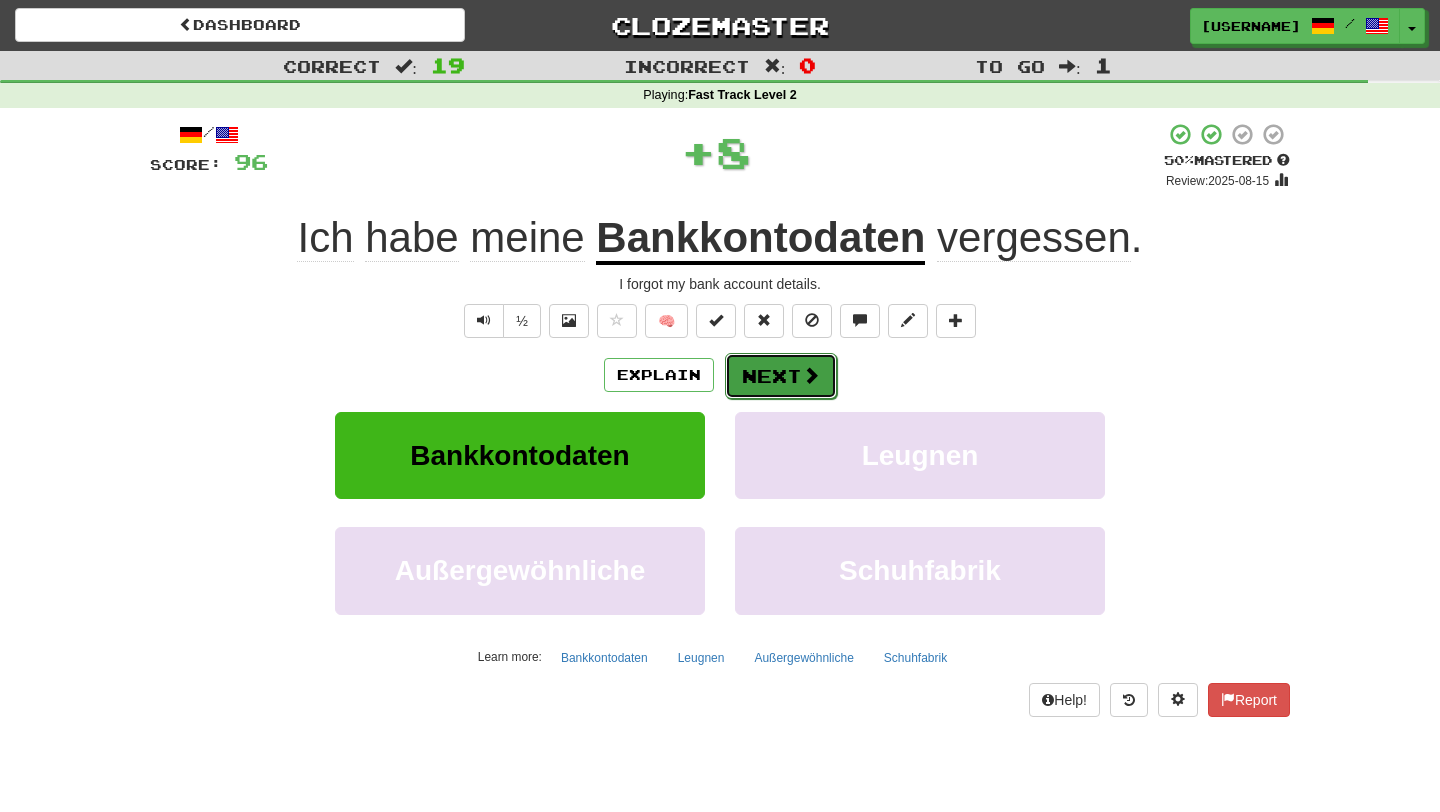 click on "Next" at bounding box center [781, 376] 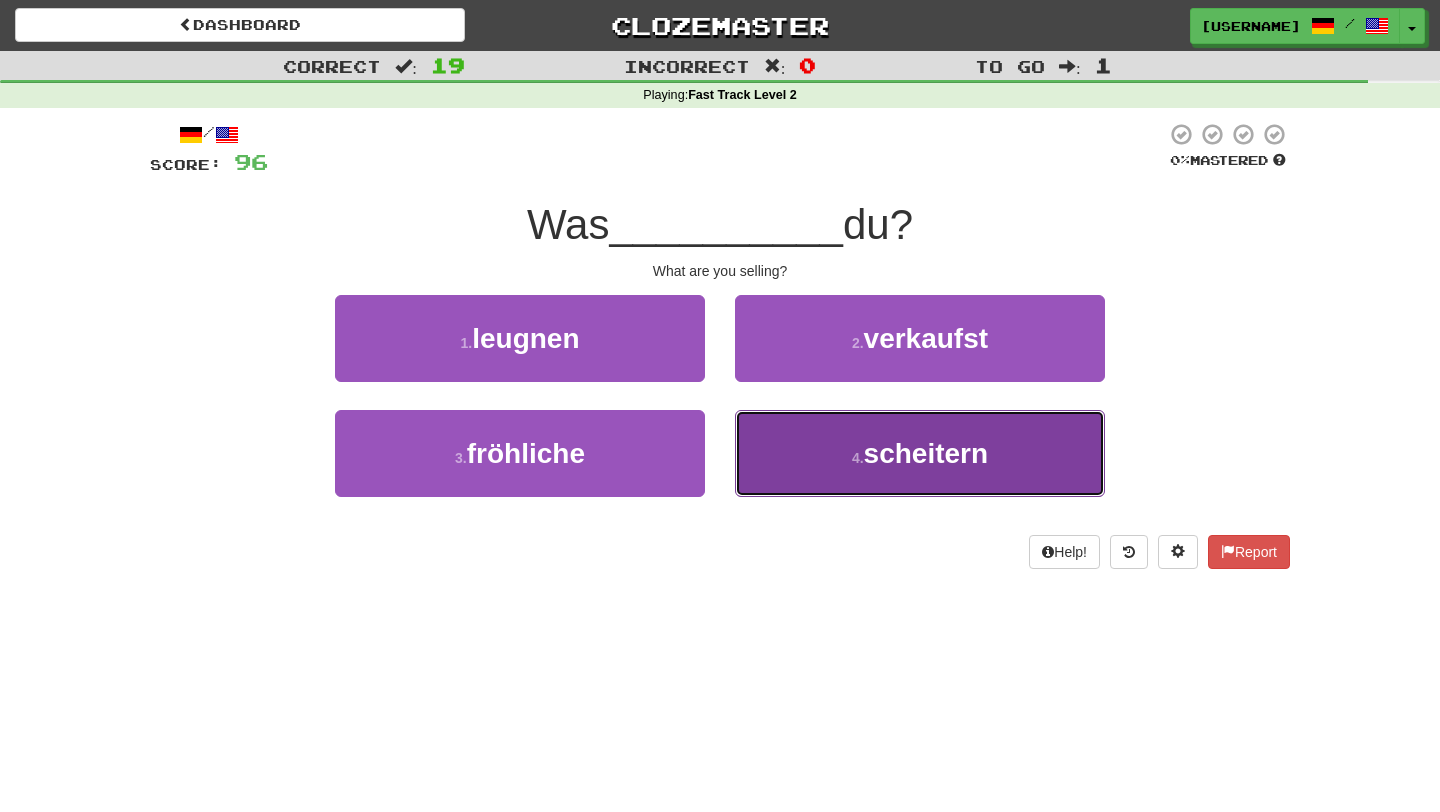 click on "4 .  scheitern" at bounding box center (920, 453) 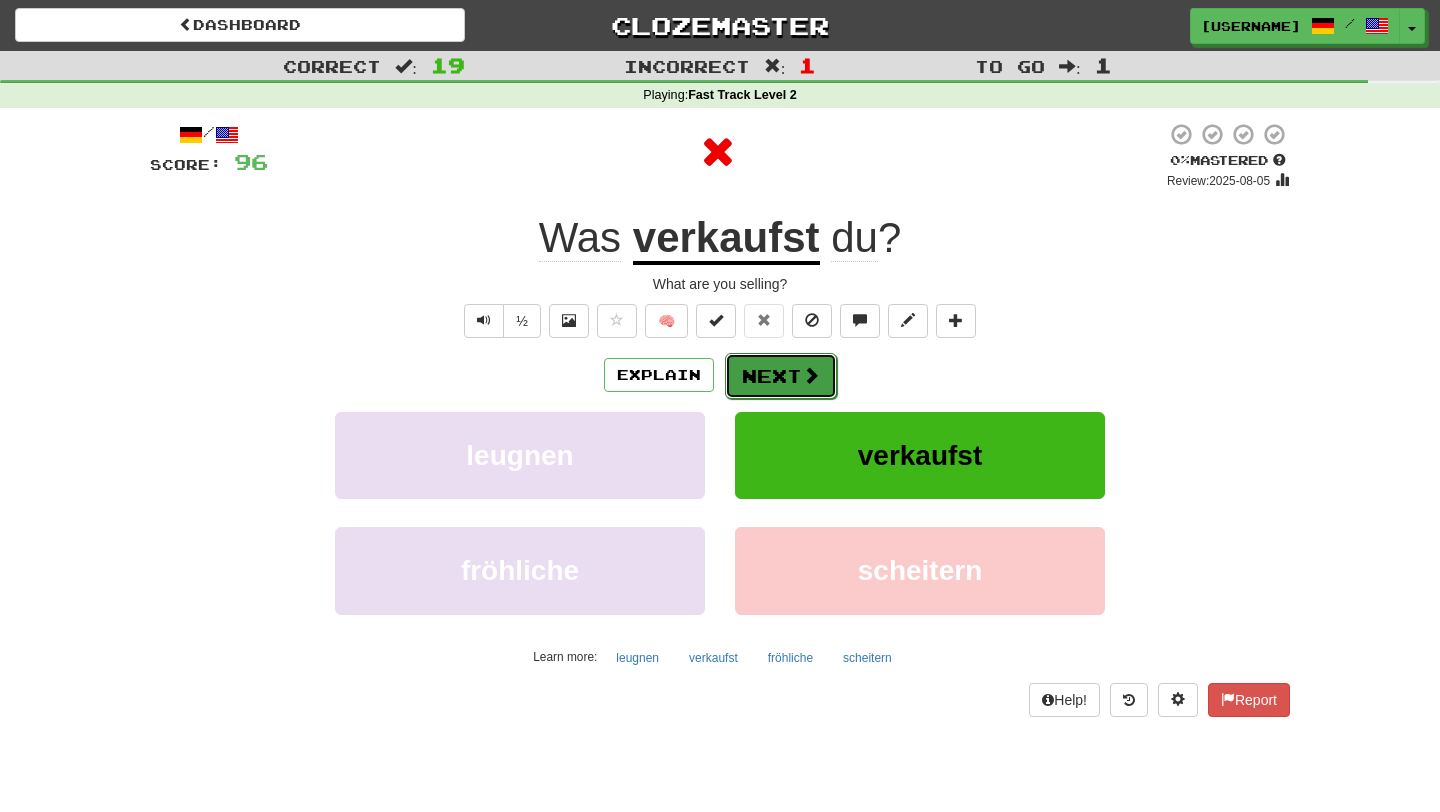 click on "Next" at bounding box center [781, 376] 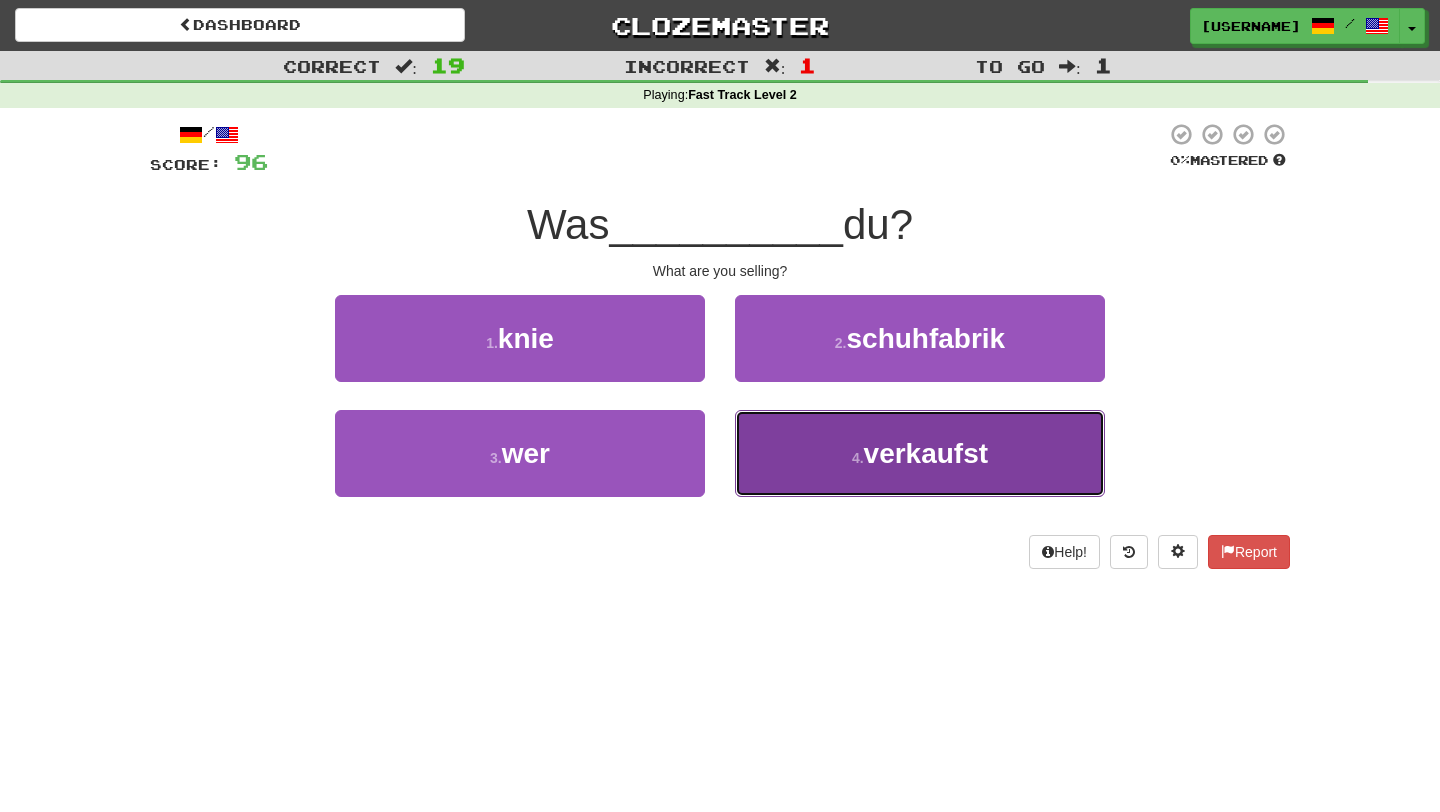 click on "verkaufst" at bounding box center (926, 453) 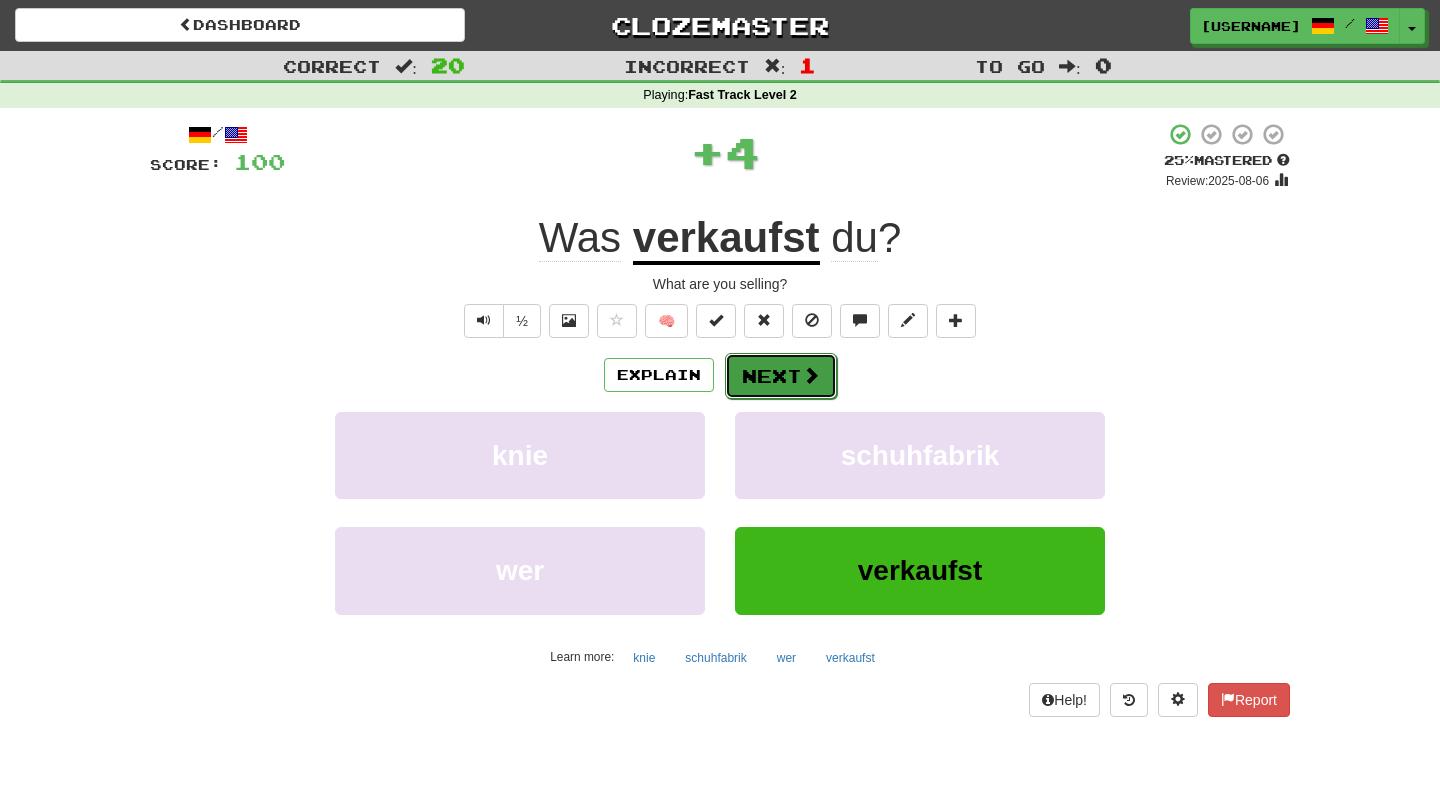 click at bounding box center (811, 375) 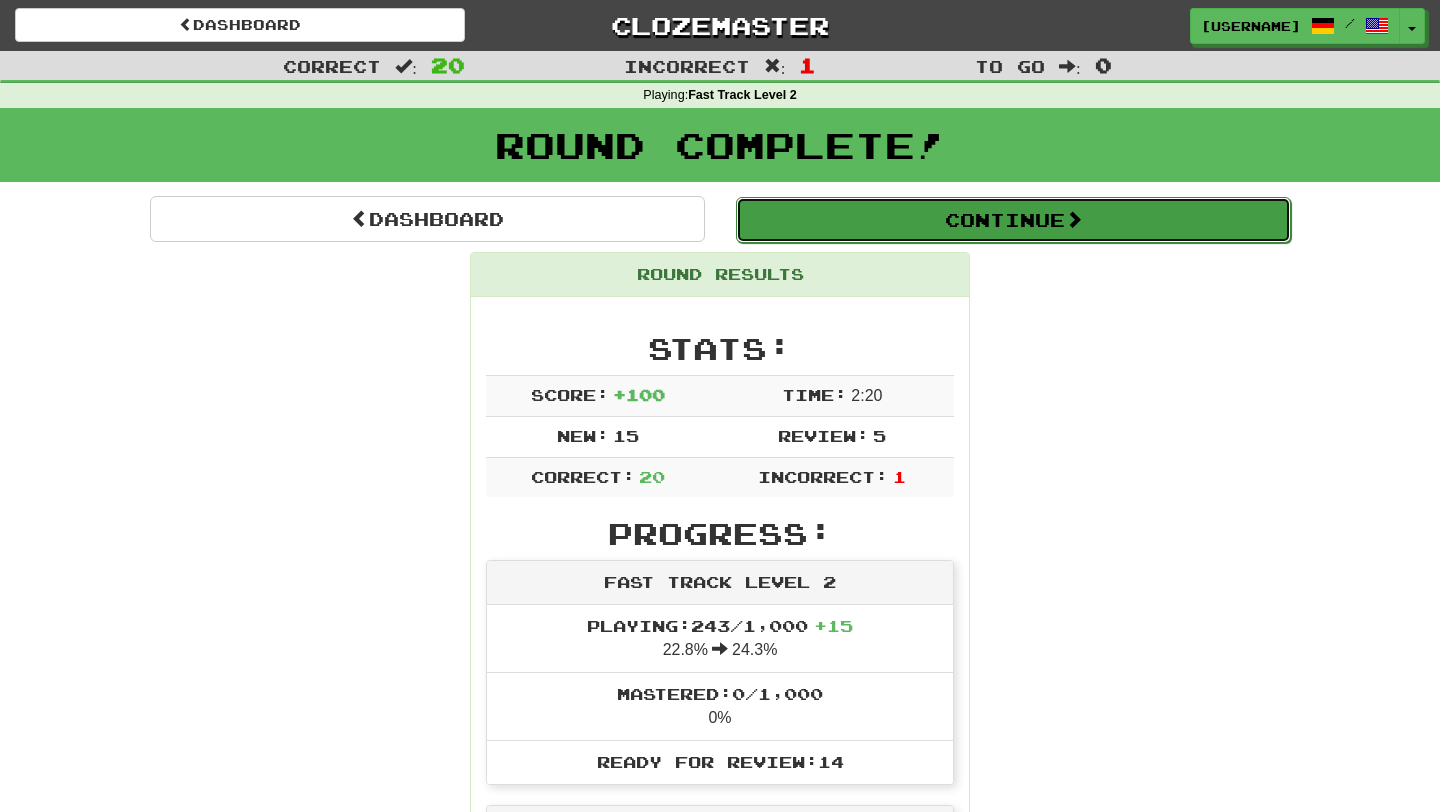 click on "Continue" at bounding box center [1013, 220] 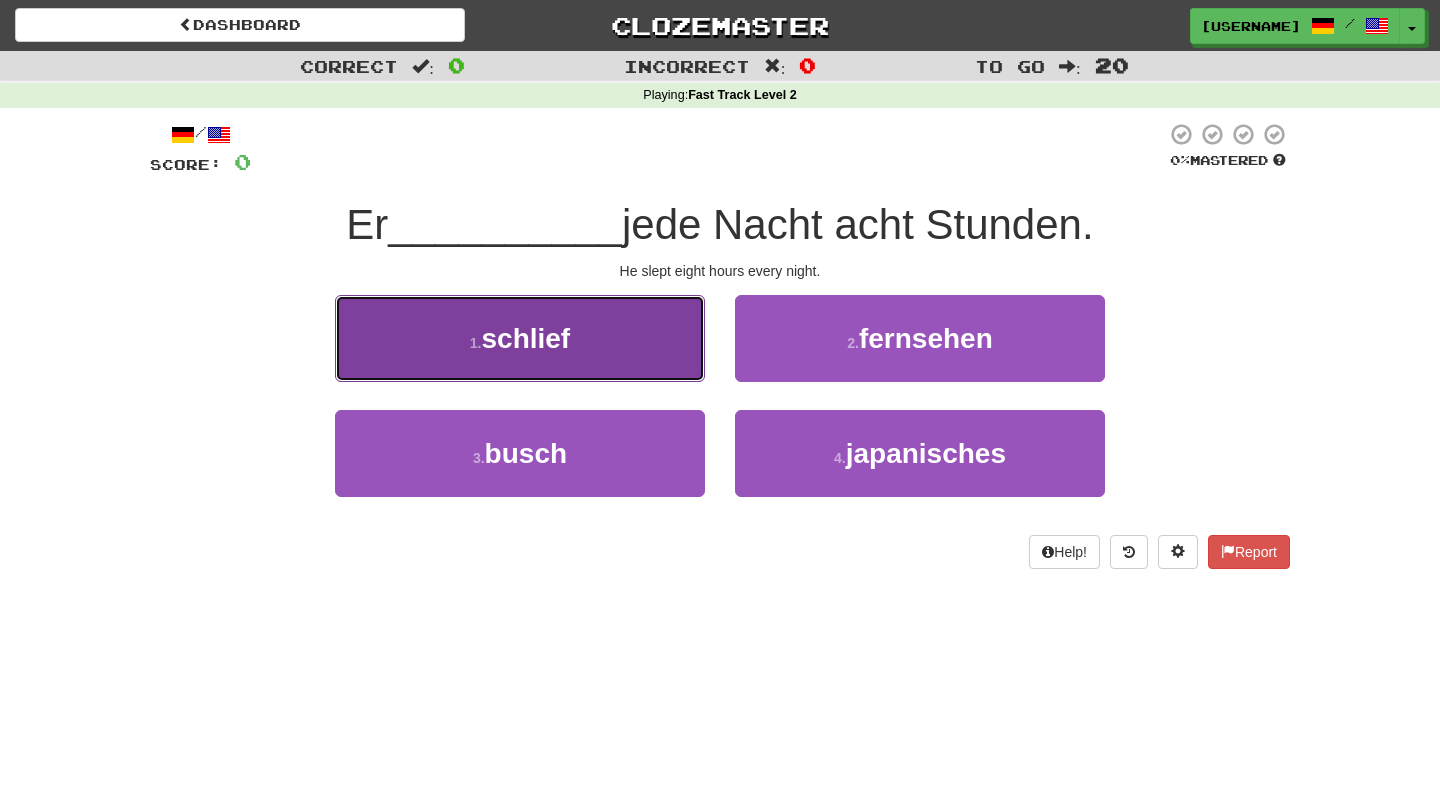 click on "1 .  schlief" at bounding box center (520, 338) 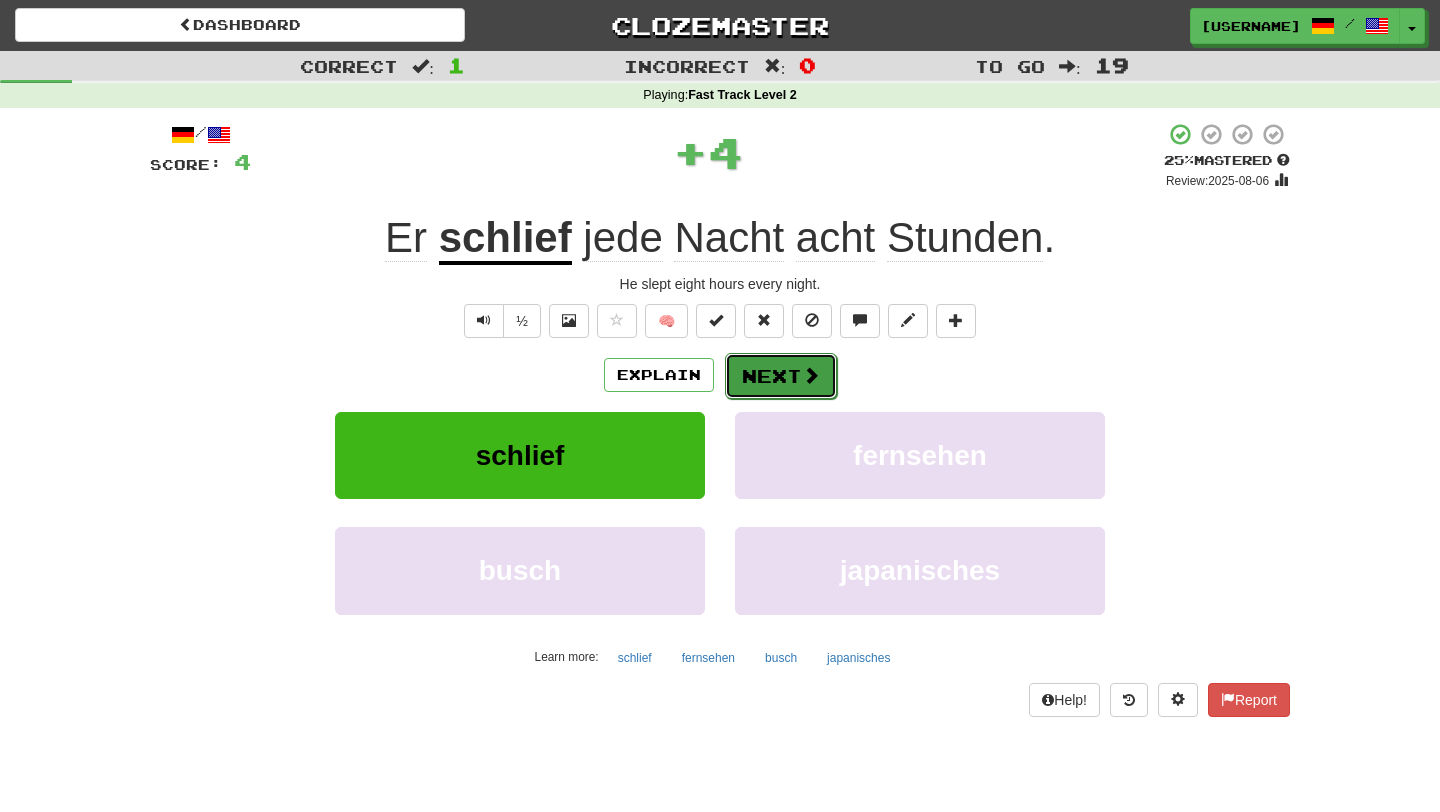 click on "Next" at bounding box center [781, 376] 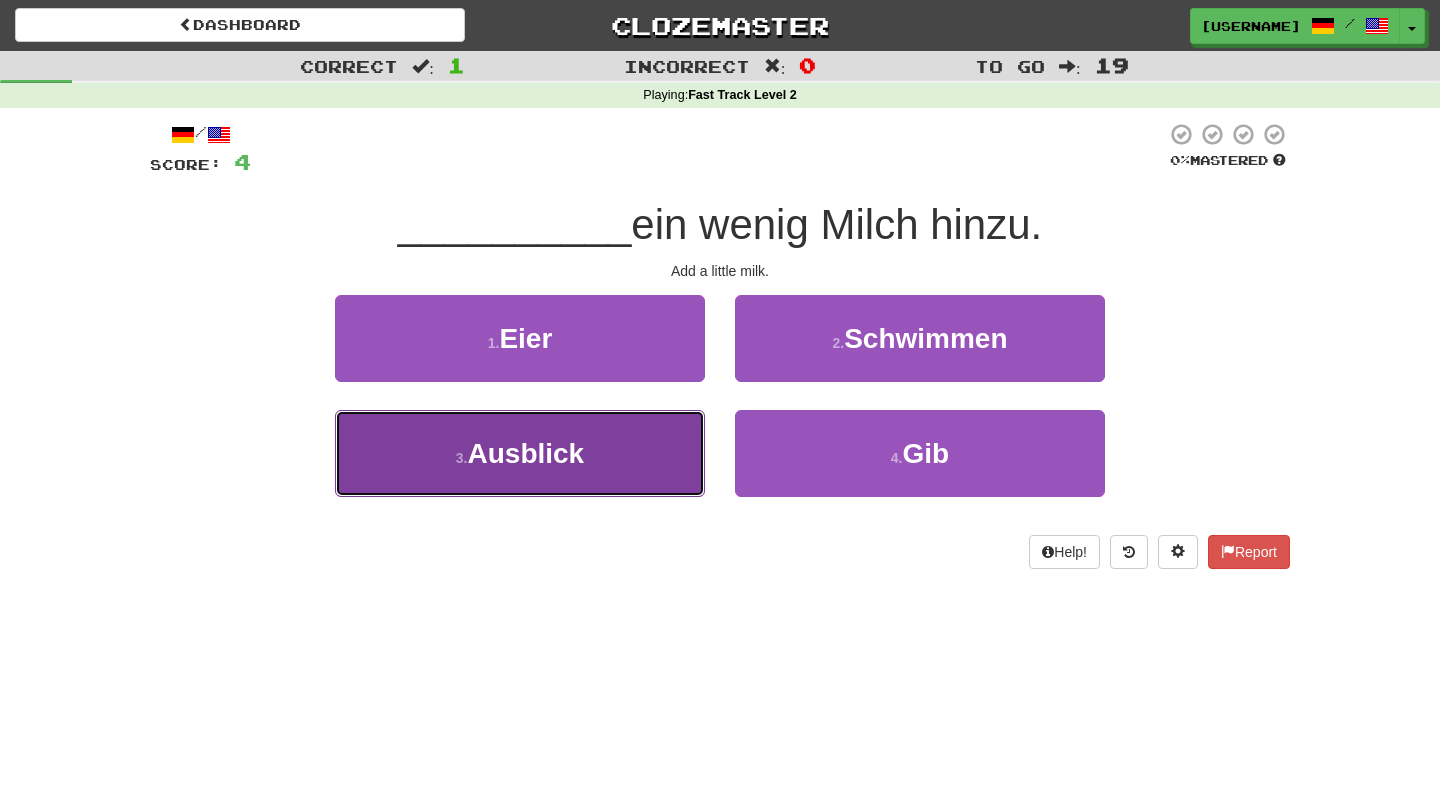 click on "Ausblick" at bounding box center (525, 453) 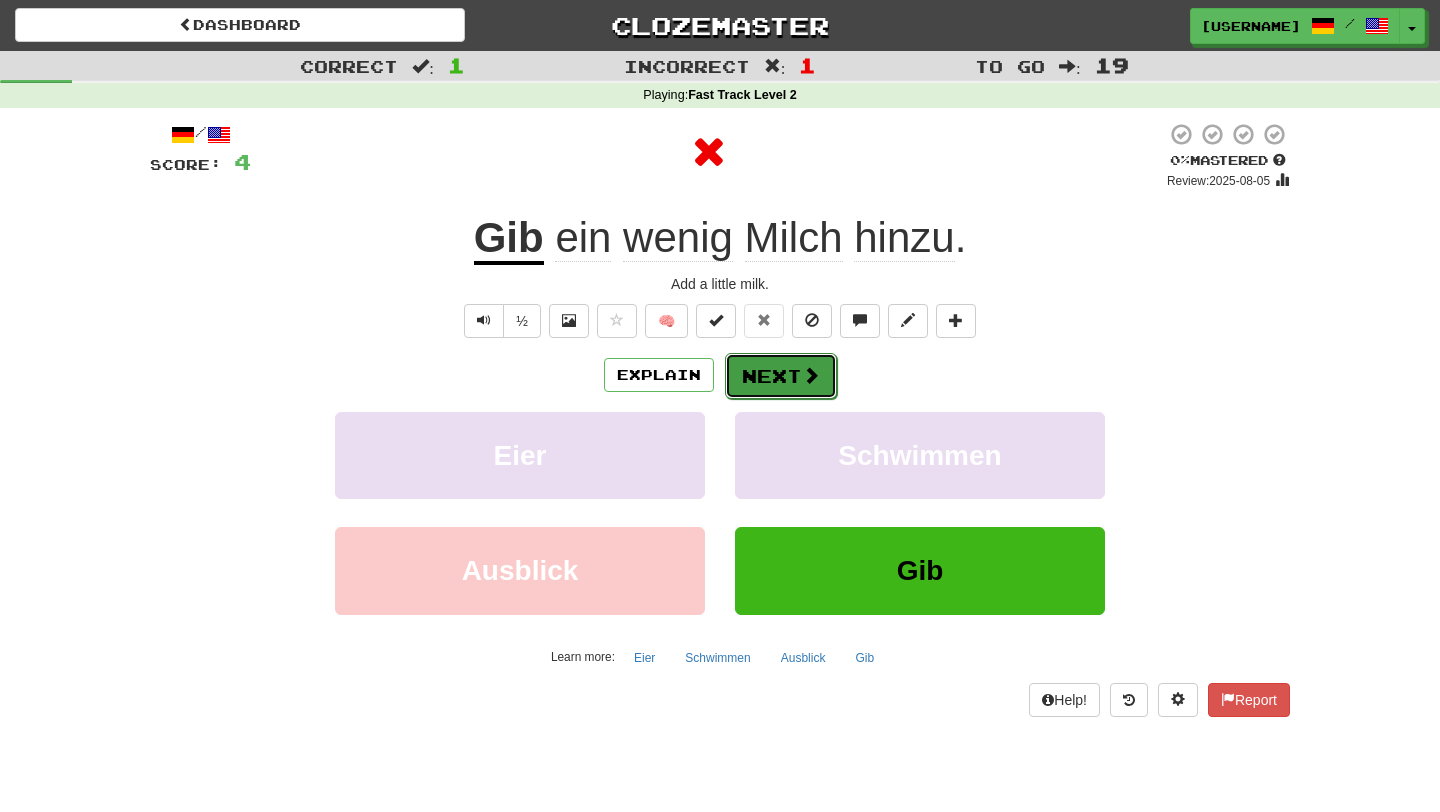 click on "Next" at bounding box center [781, 376] 